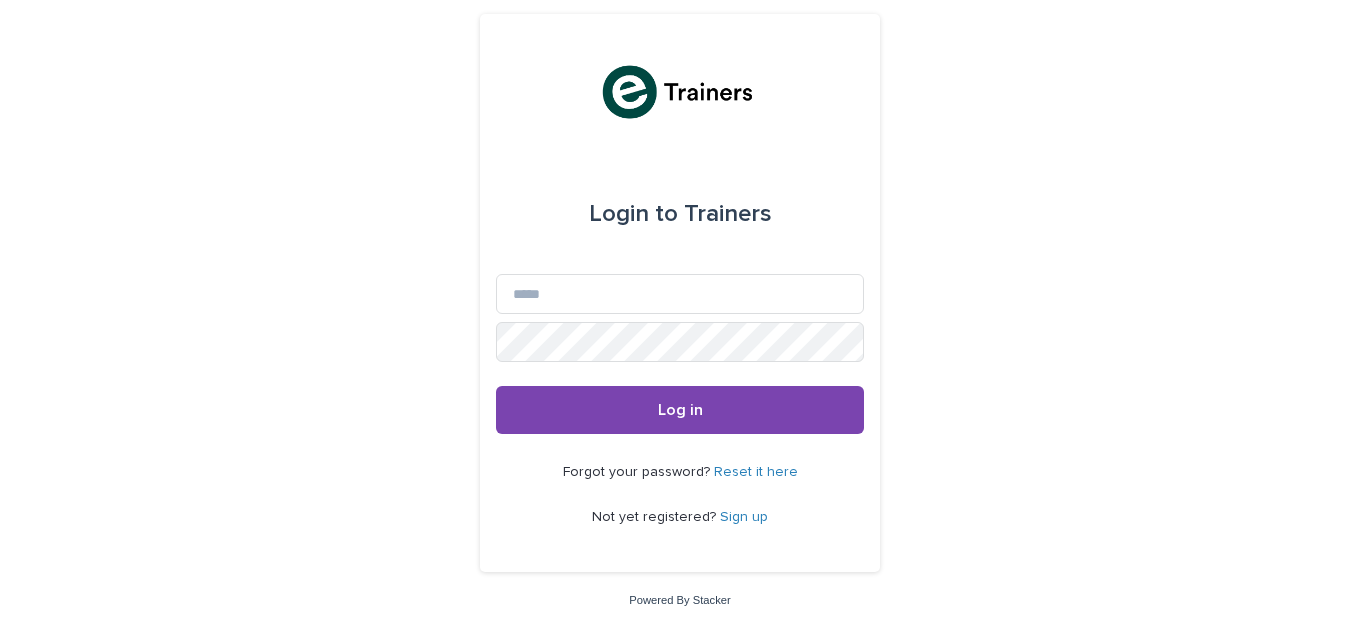 scroll, scrollTop: 0, scrollLeft: 0, axis: both 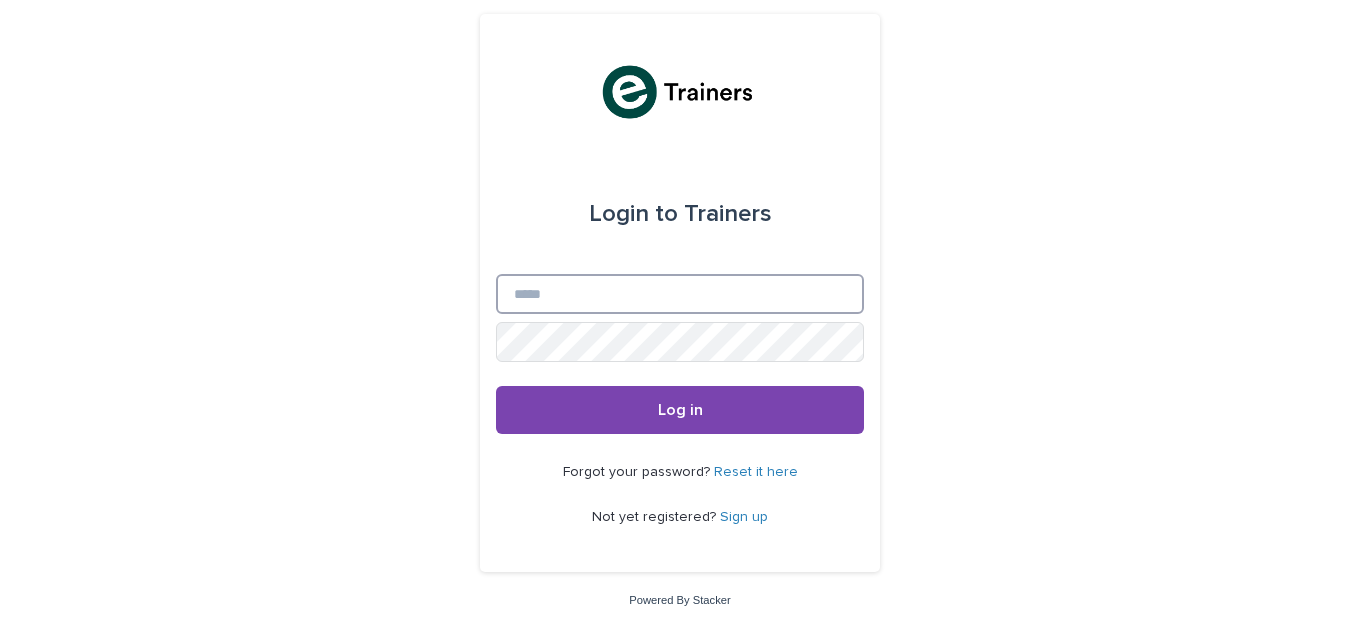 click on "Email" at bounding box center [680, 294] 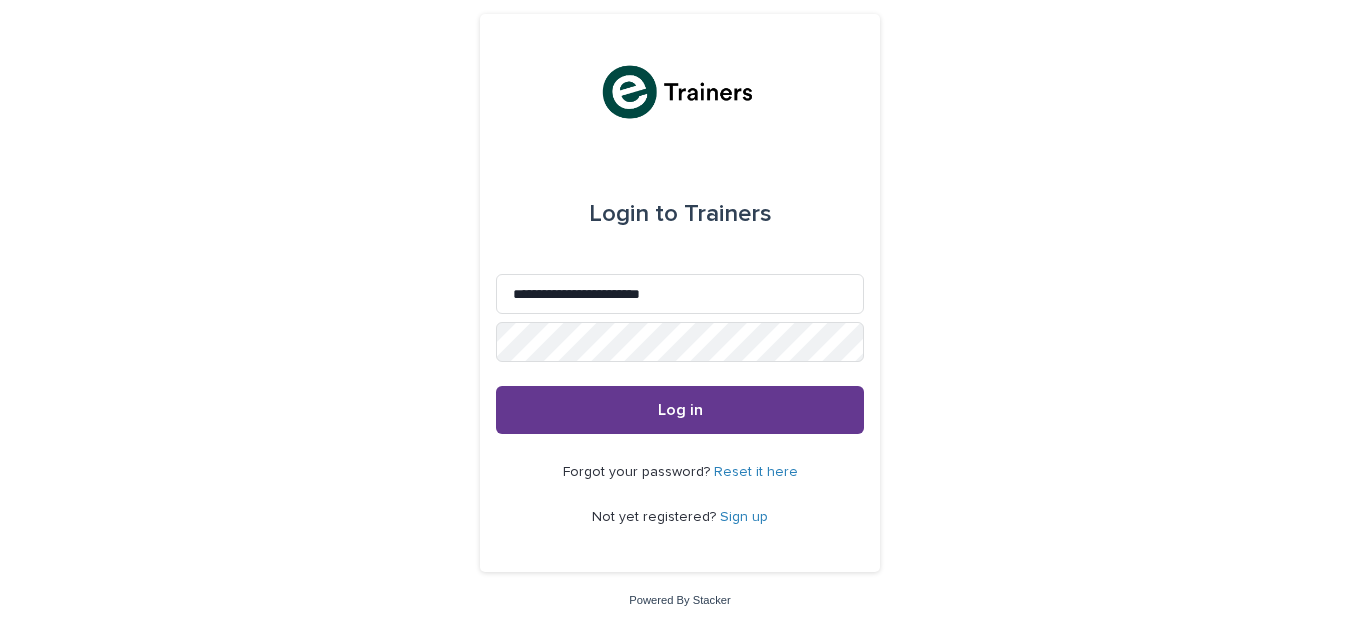 click on "Log in" at bounding box center [680, 410] 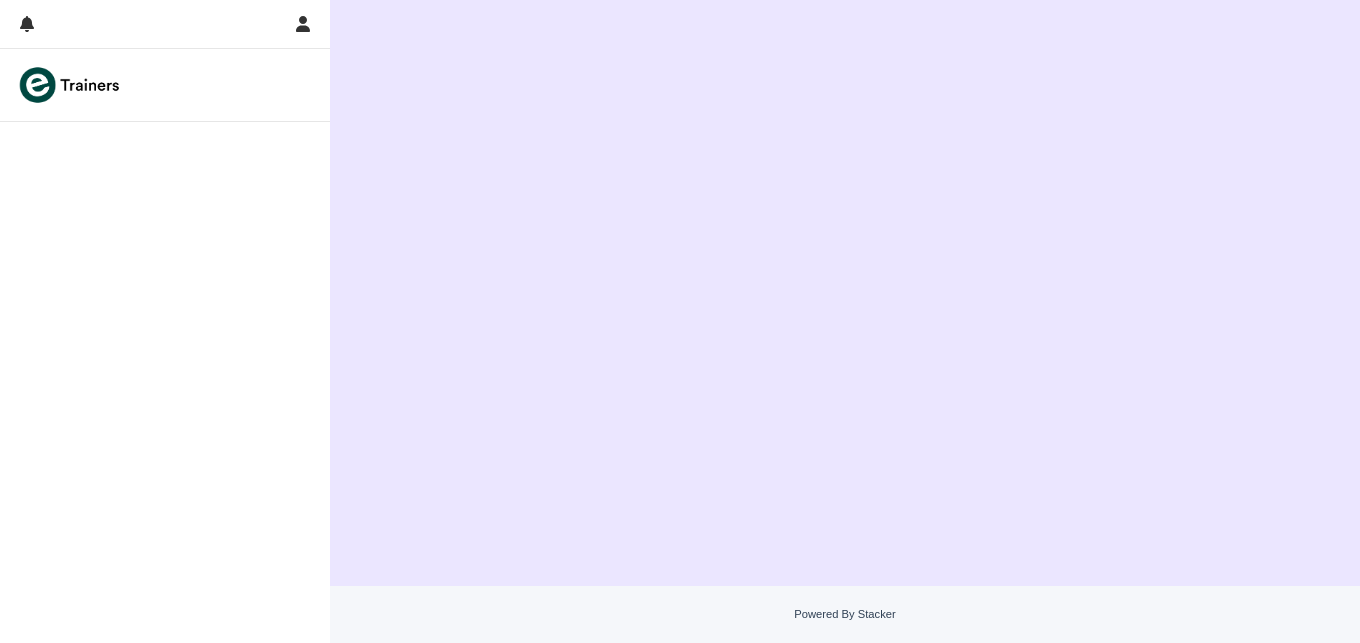 scroll, scrollTop: 0, scrollLeft: 0, axis: both 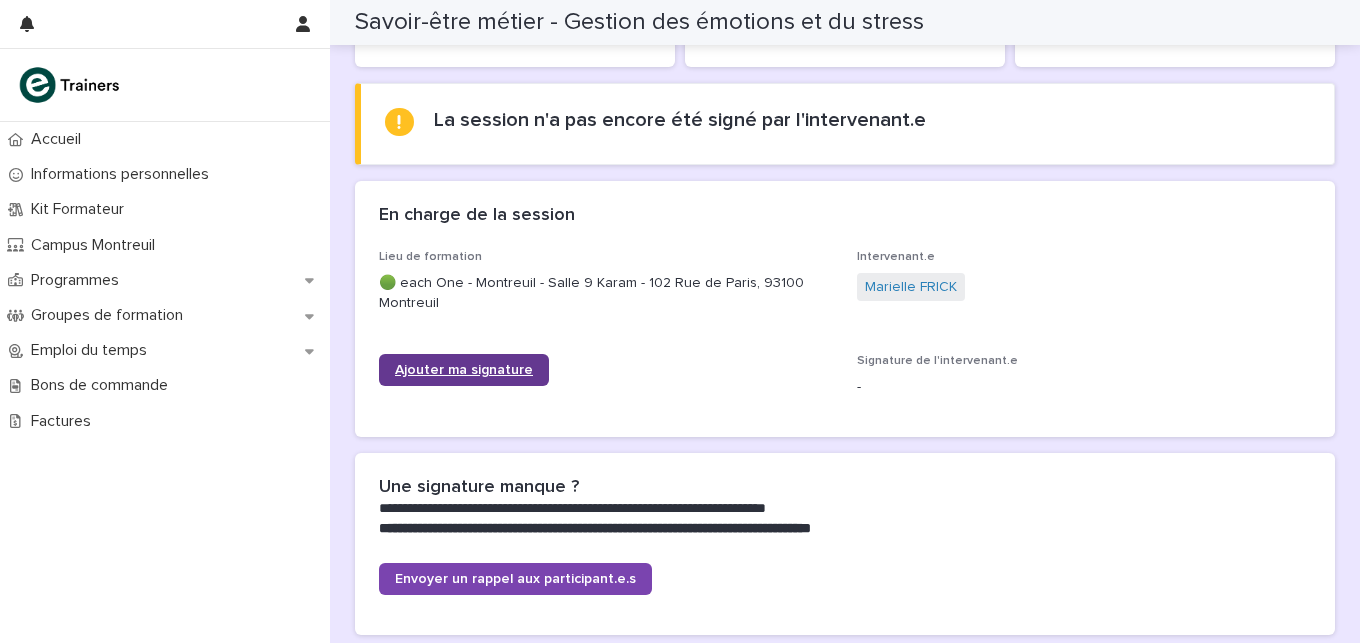click on "Ajouter ma signature" at bounding box center [464, 370] 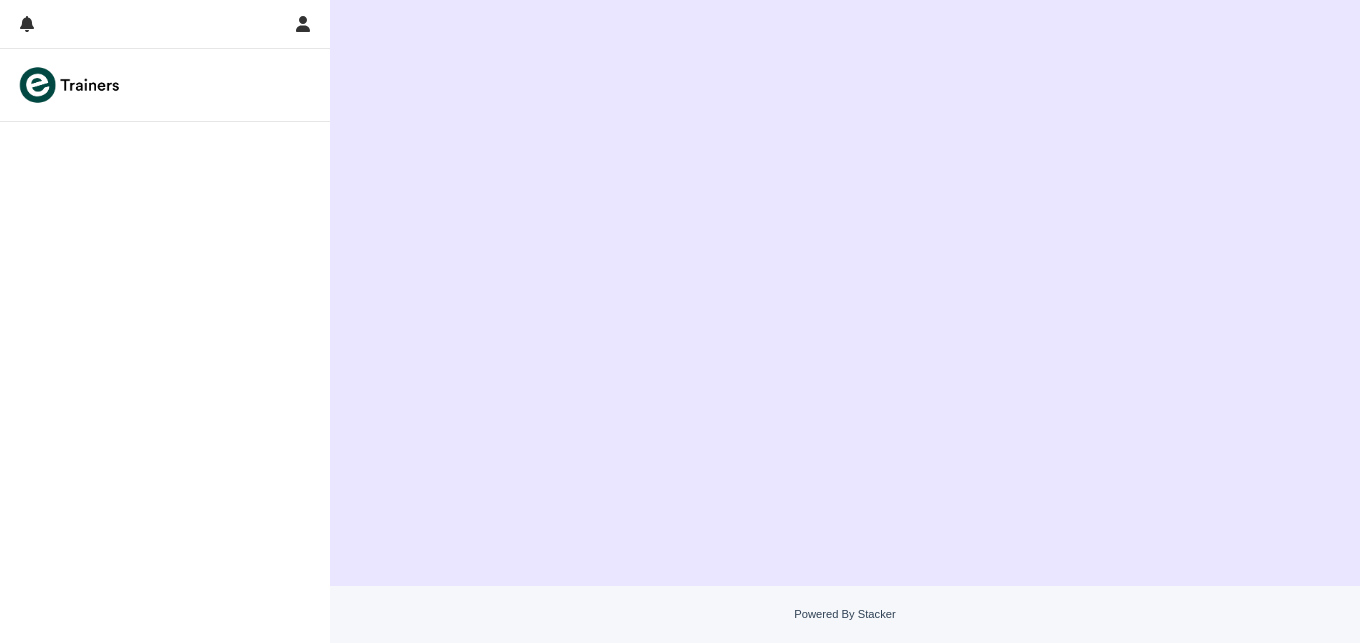scroll, scrollTop: 0, scrollLeft: 0, axis: both 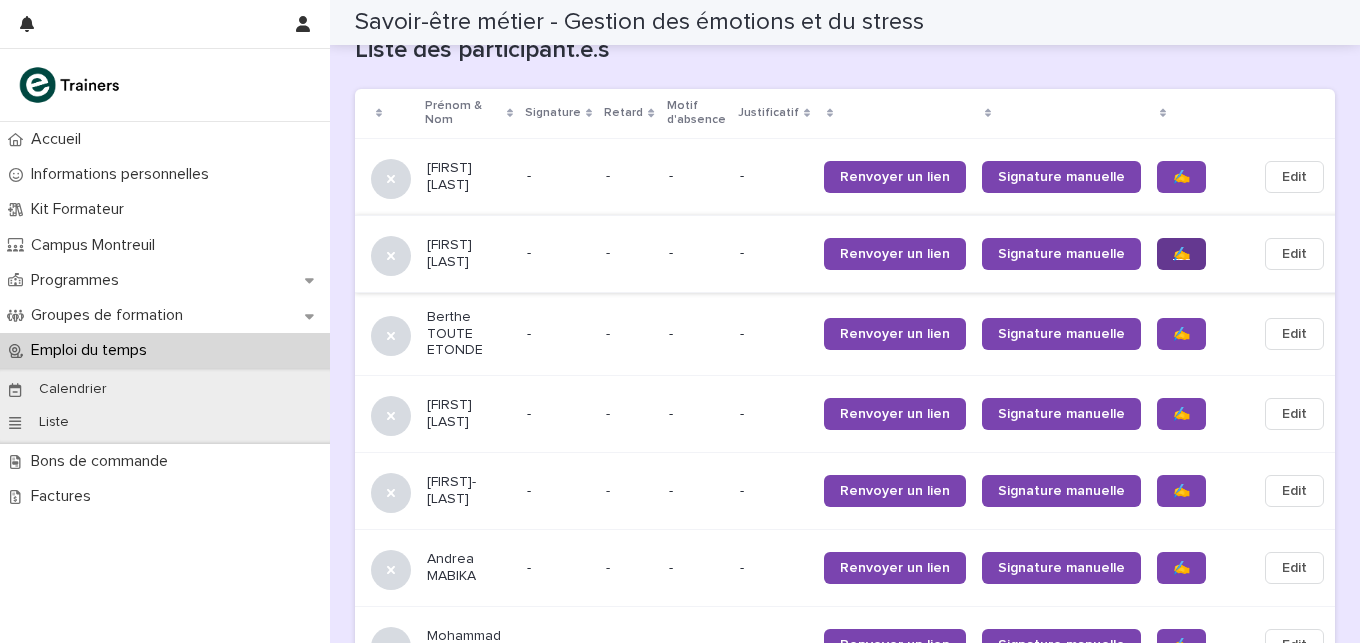 click on "✍️" at bounding box center [1181, 254] 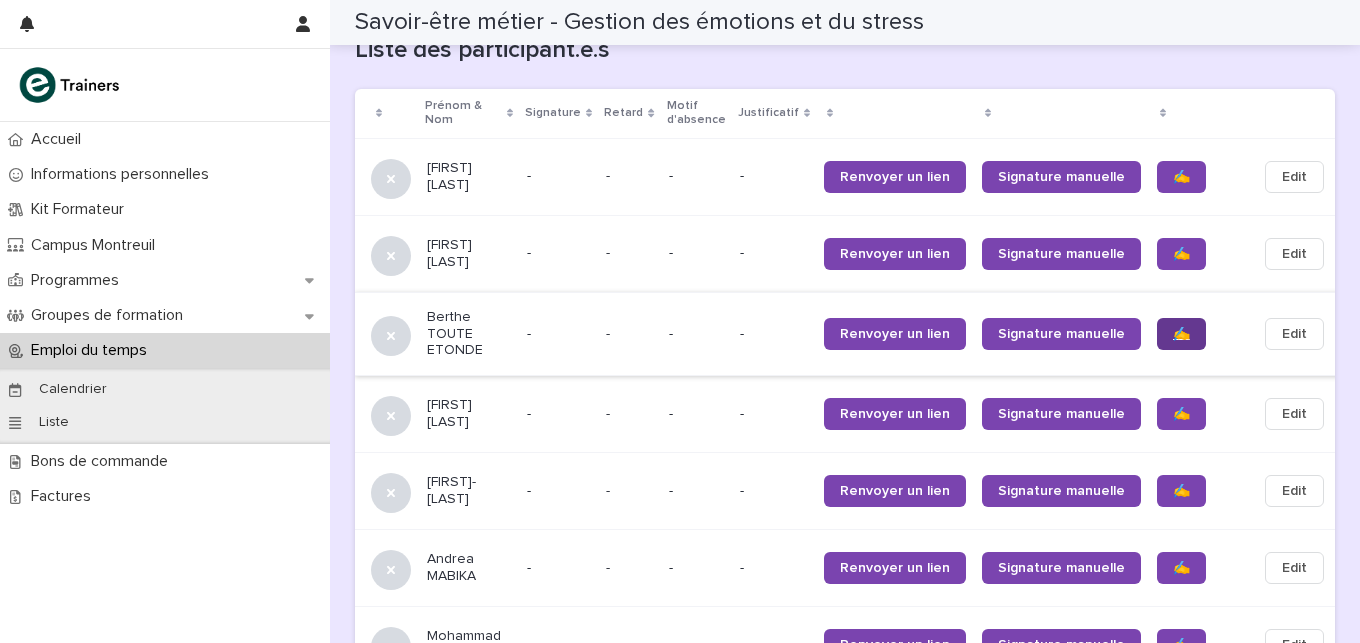 click on "✍️" at bounding box center [1181, 334] 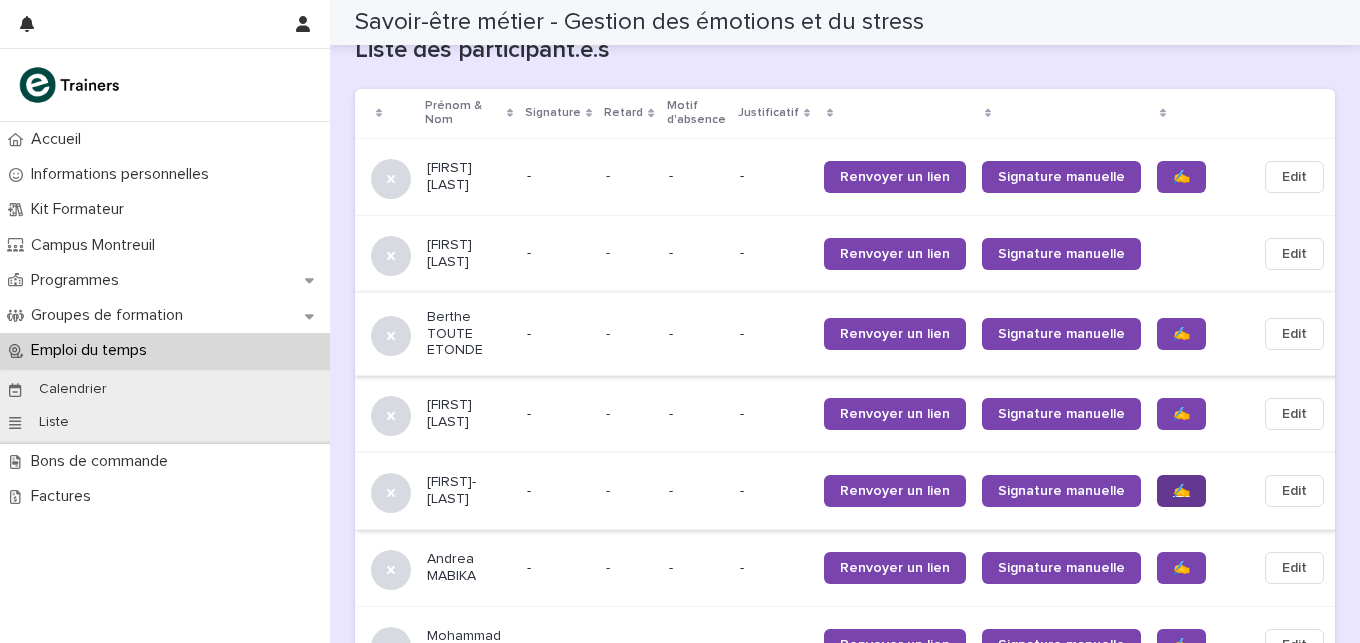 click on "✍️" at bounding box center (1181, 491) 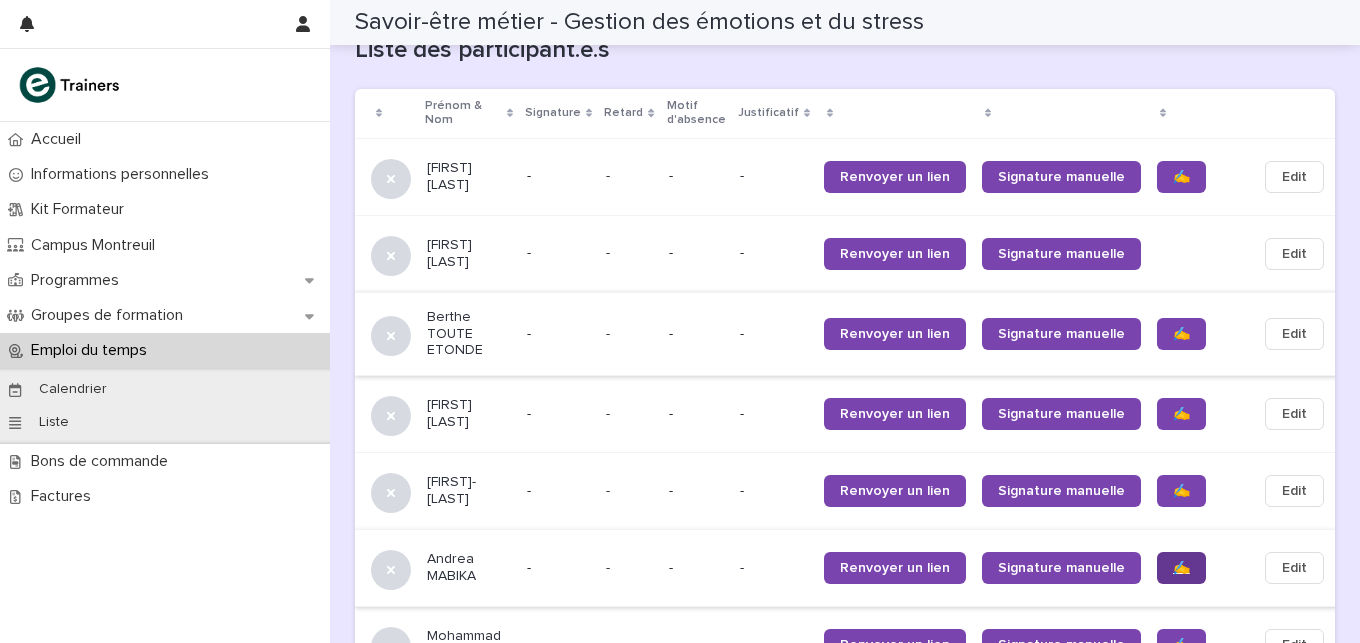 click on "✍️" at bounding box center (1181, 568) 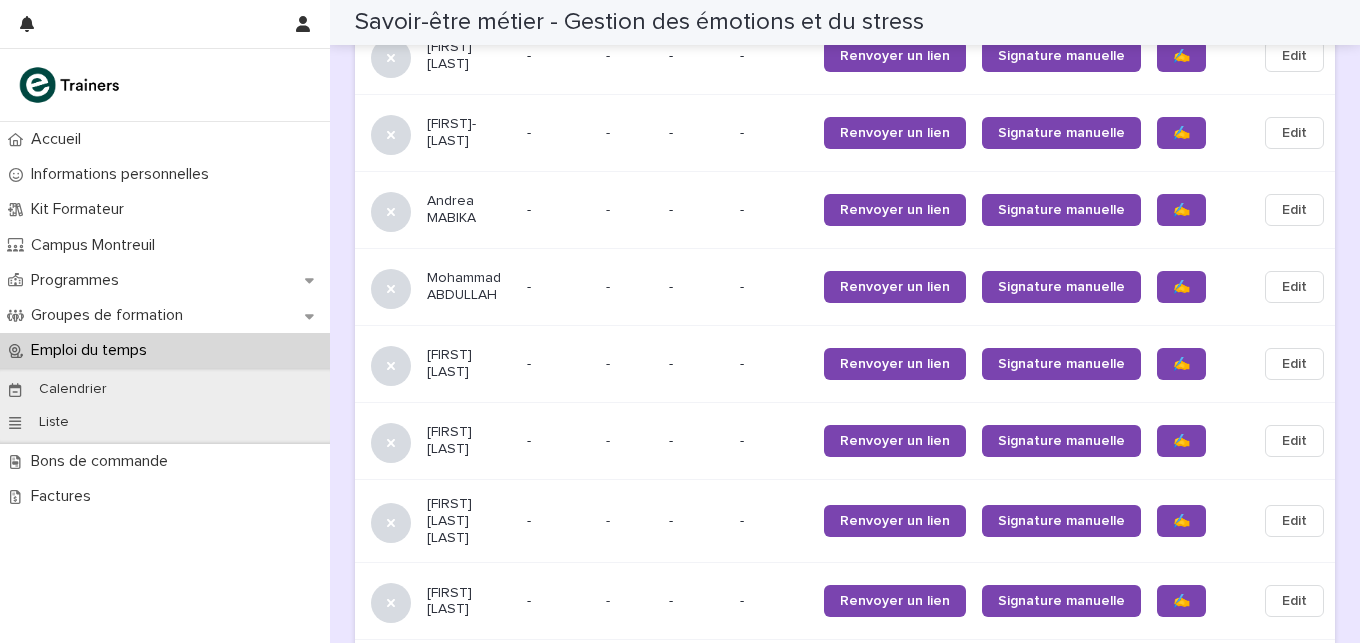 scroll, scrollTop: 1672, scrollLeft: 0, axis: vertical 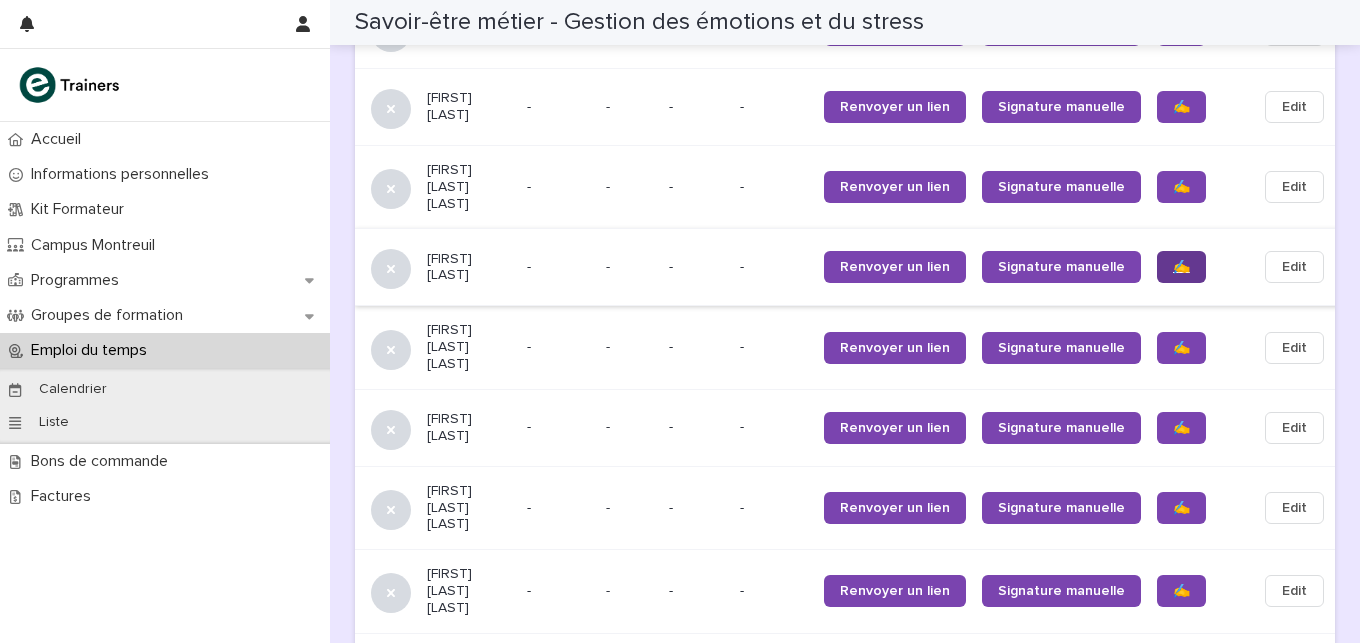 click on "✍️" at bounding box center (1181, 267) 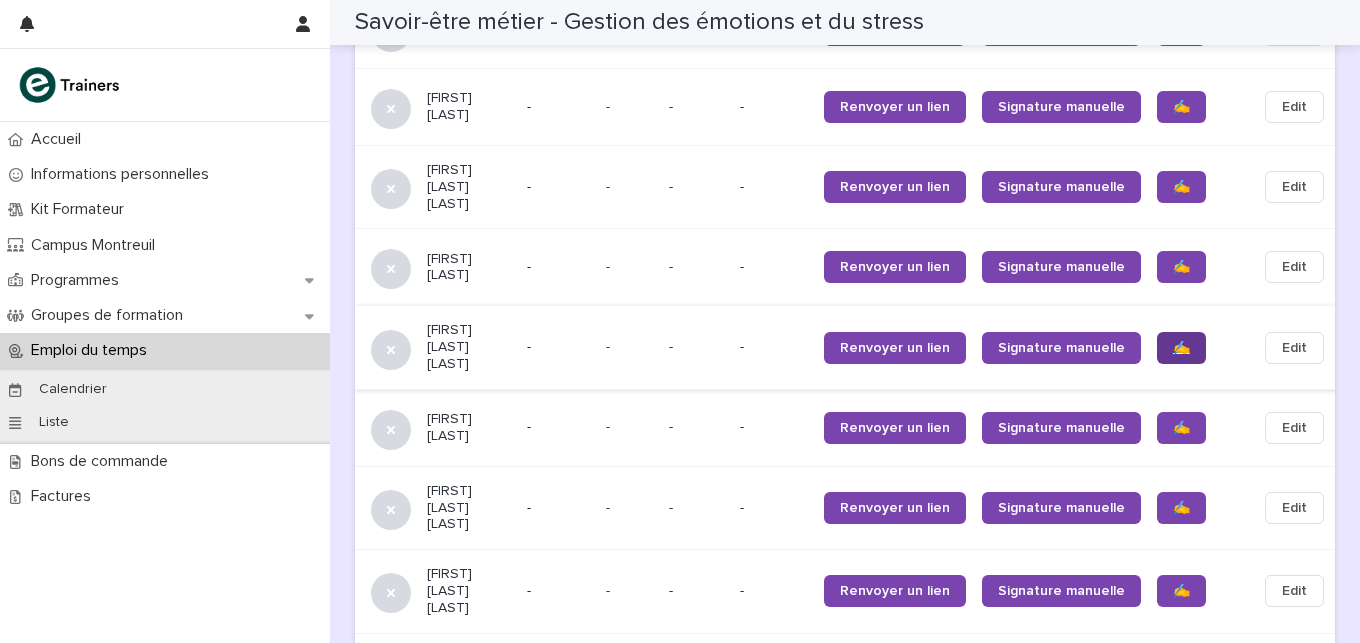 click on "✍️" at bounding box center (1181, 348) 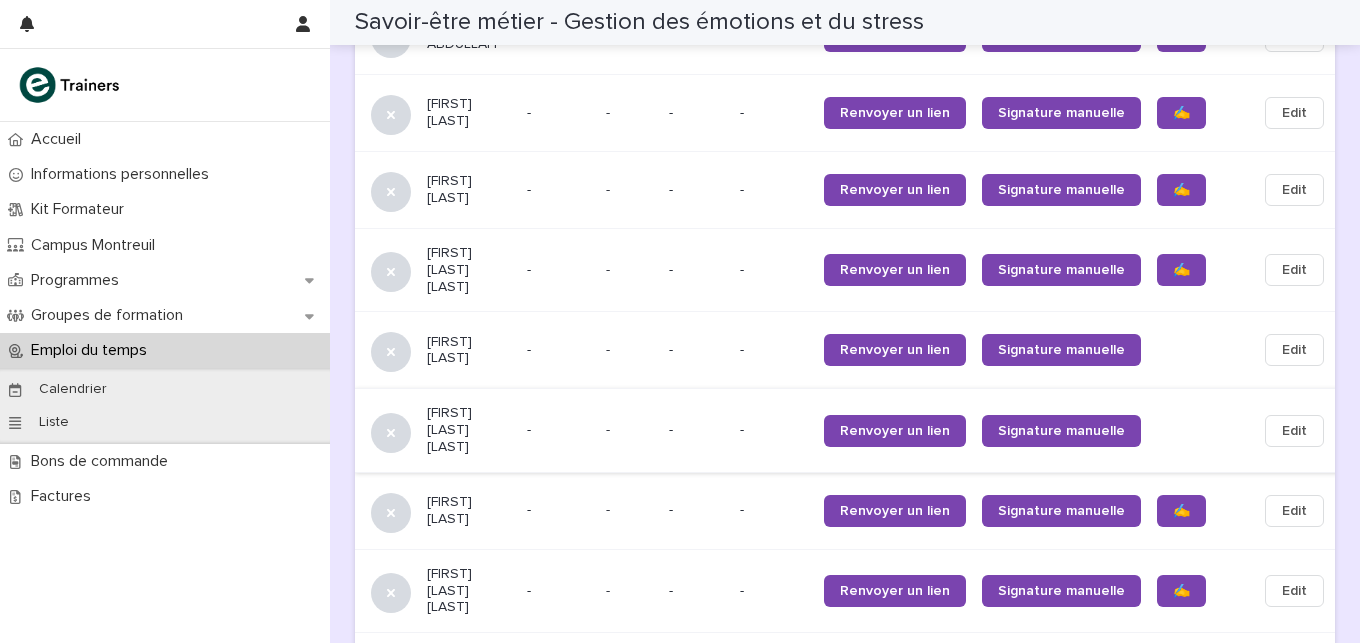scroll, scrollTop: 1892, scrollLeft: 0, axis: vertical 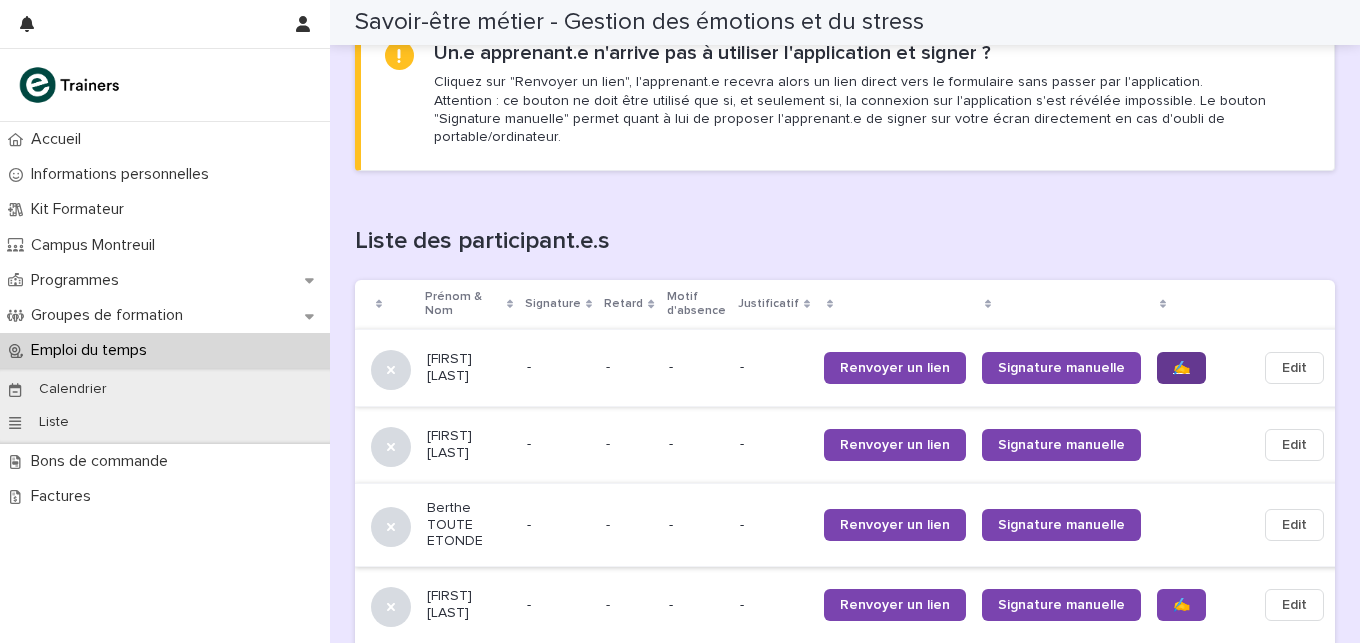 click on "✍️" at bounding box center [1181, 368] 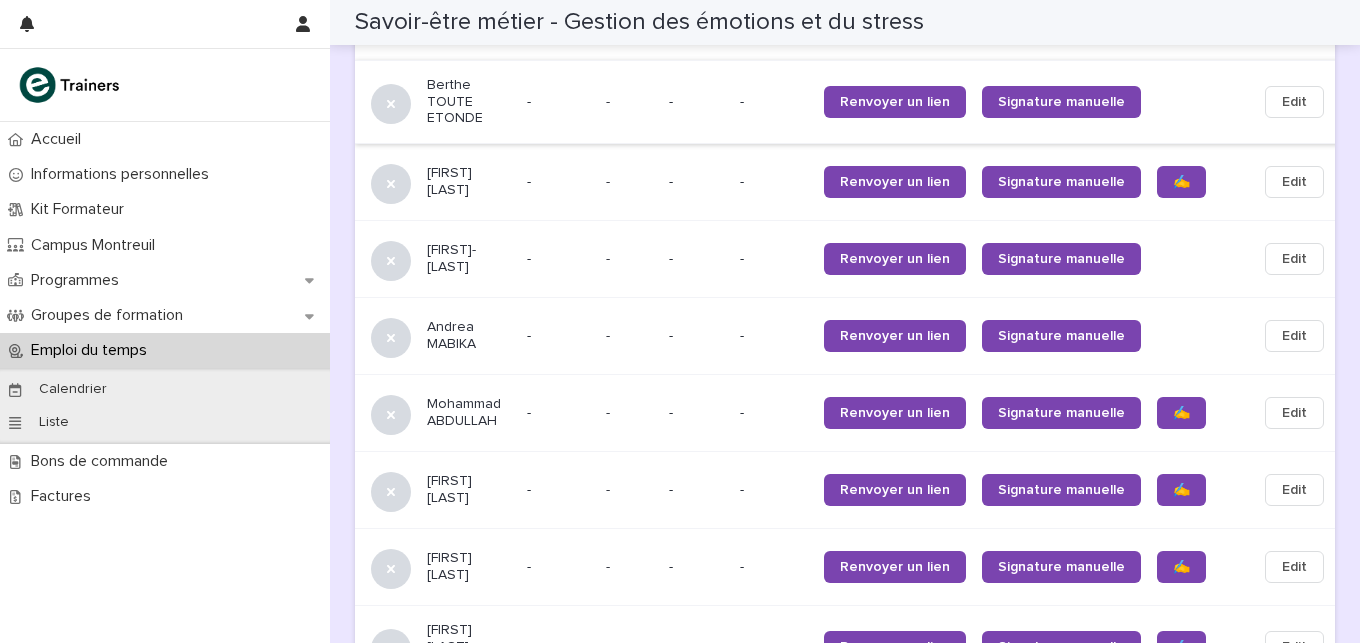 scroll, scrollTop: 1577, scrollLeft: 0, axis: vertical 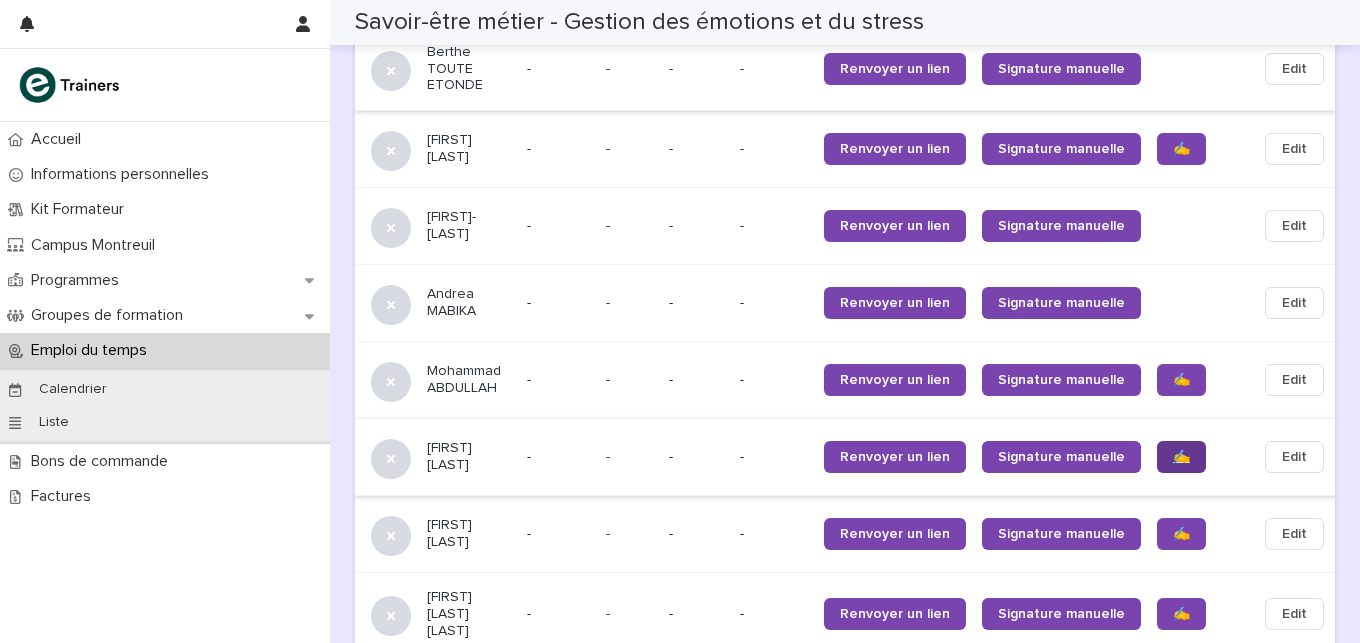 click on "✍️" at bounding box center (1181, 457) 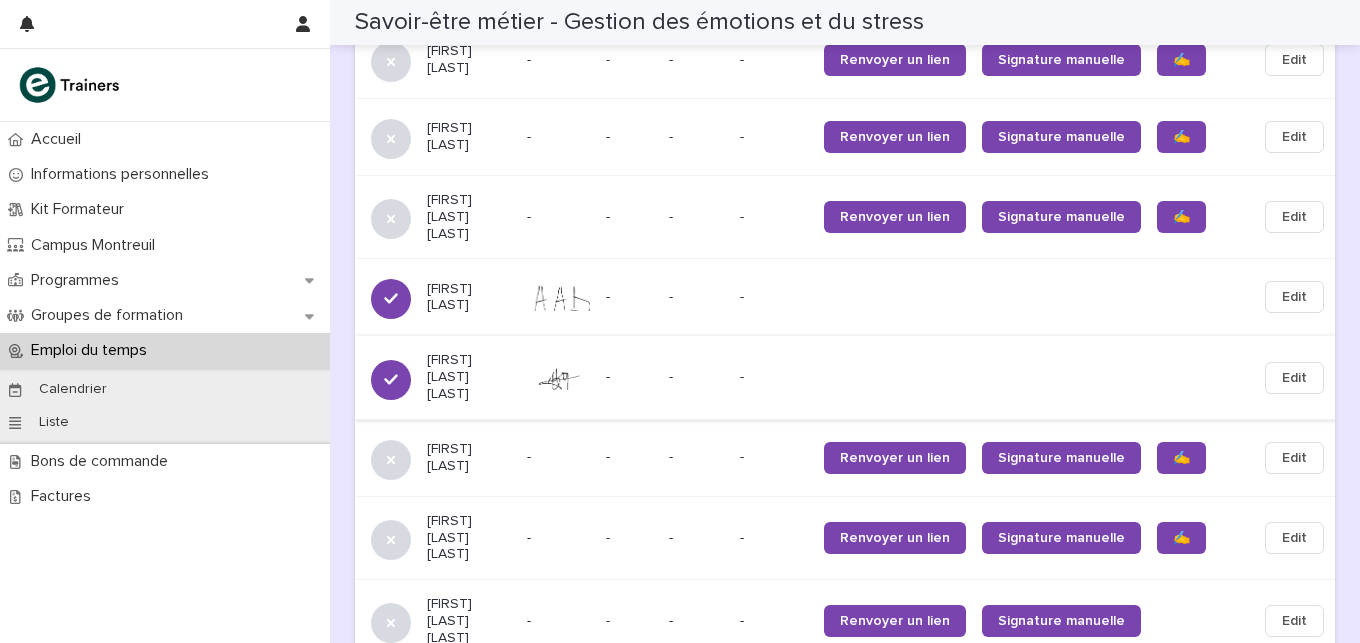 scroll, scrollTop: 1987, scrollLeft: 0, axis: vertical 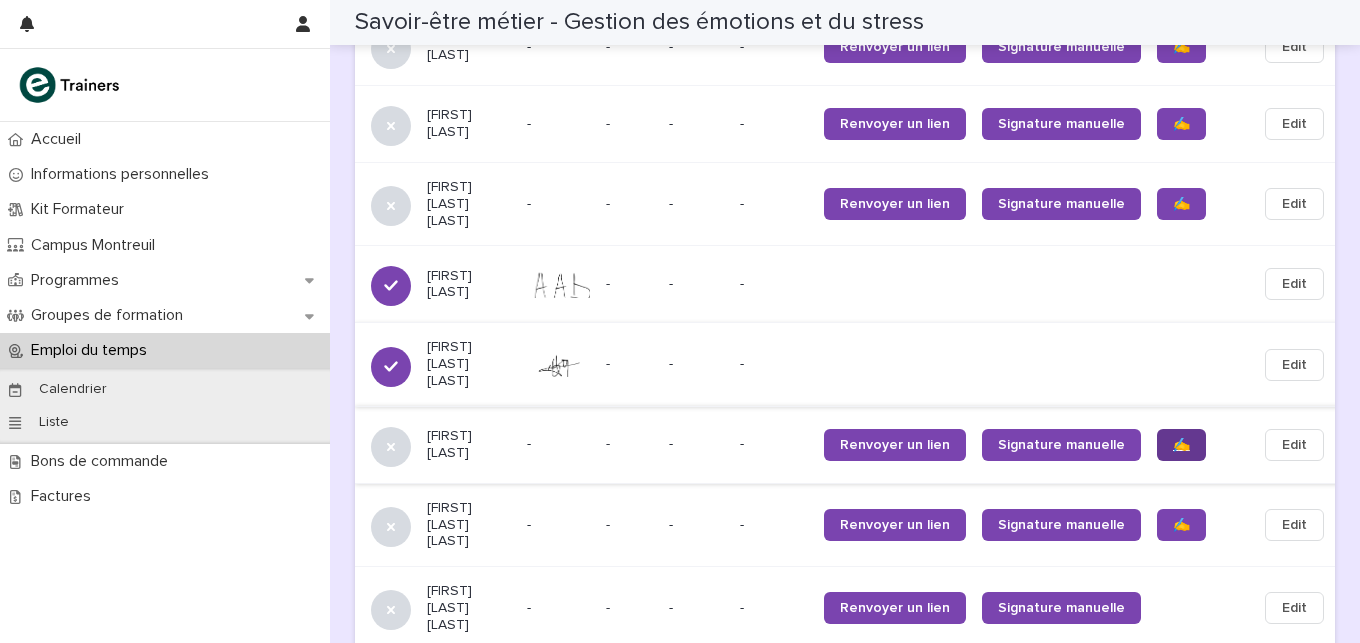 click on "✍️" at bounding box center (1181, 445) 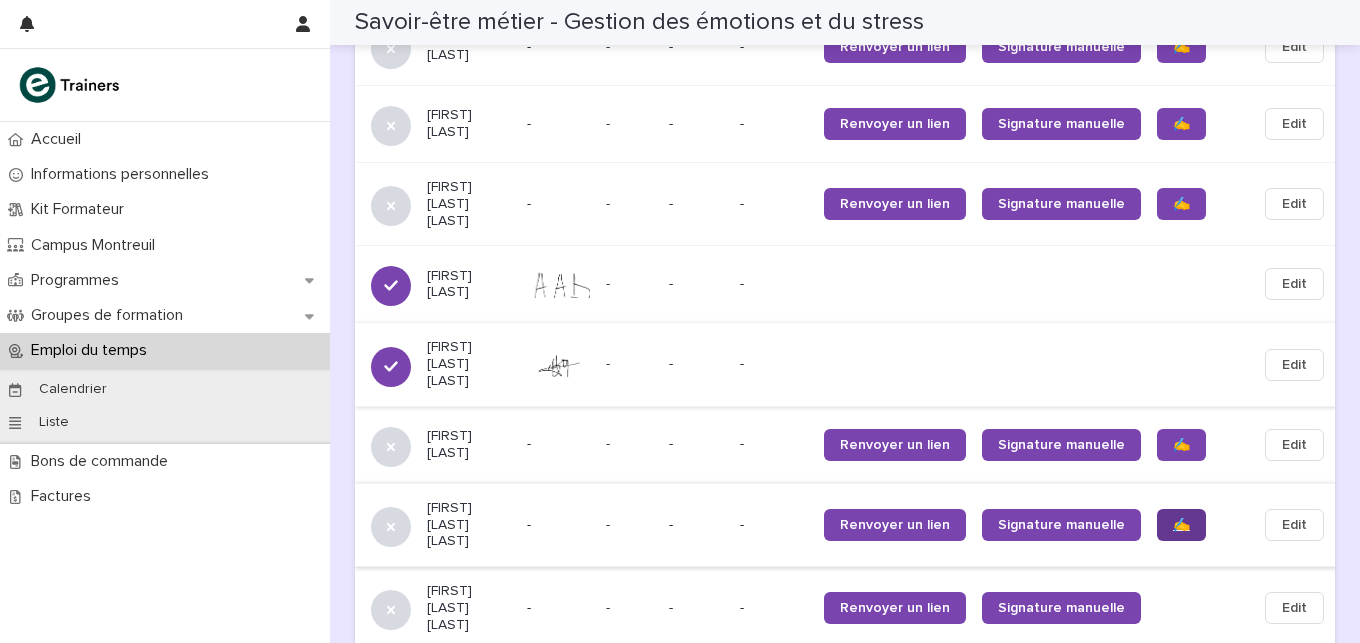 click on "✍️" at bounding box center [1181, 525] 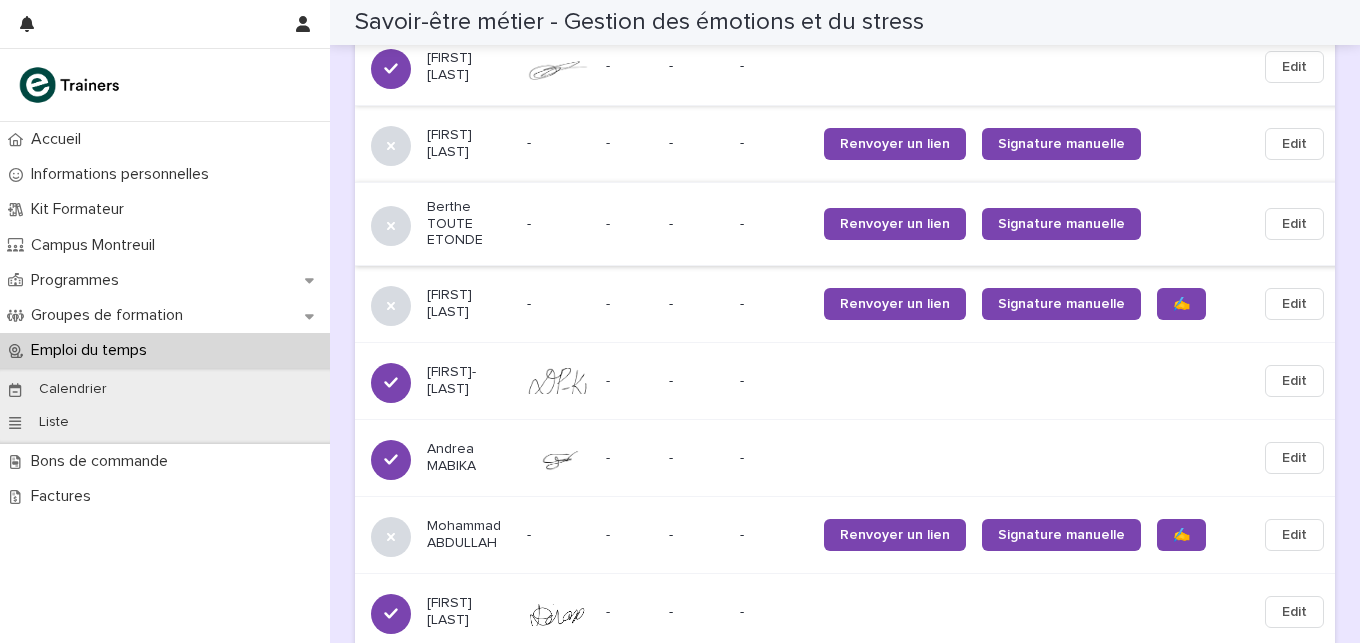 scroll, scrollTop: 1177, scrollLeft: 0, axis: vertical 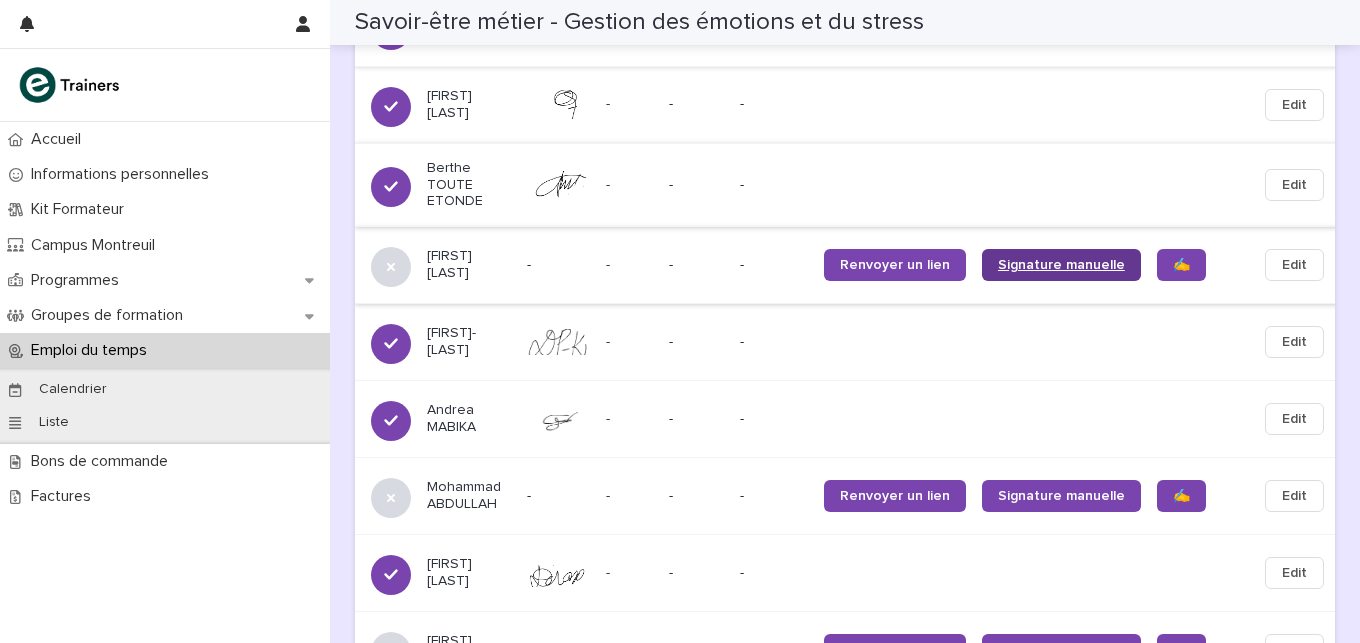 click on "Signature manuelle" at bounding box center (1061, 265) 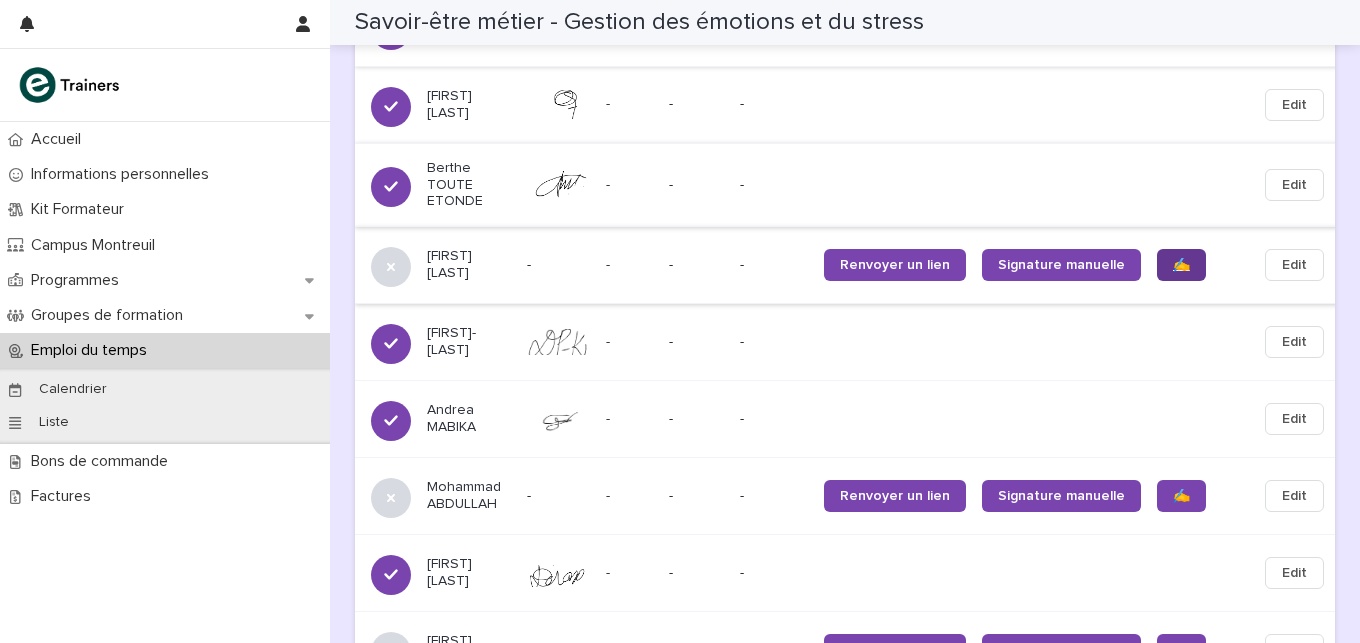 click on "✍️" at bounding box center (1181, 265) 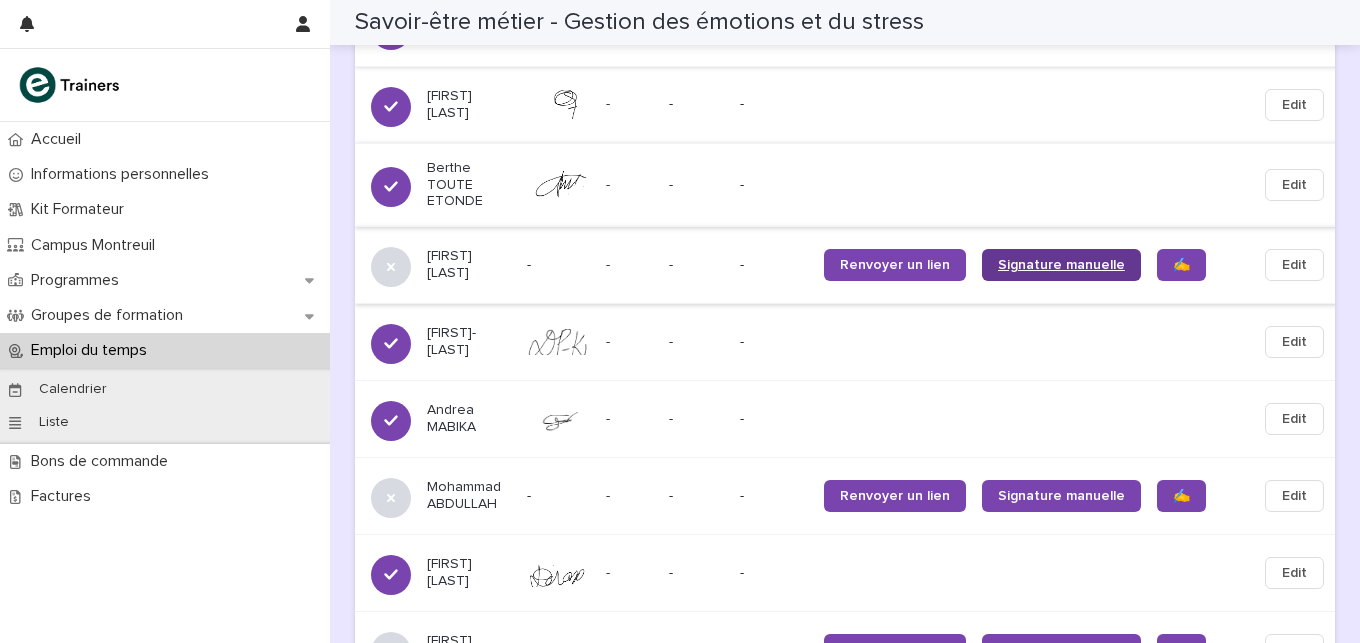 click on "Signature manuelle" at bounding box center [1061, 265] 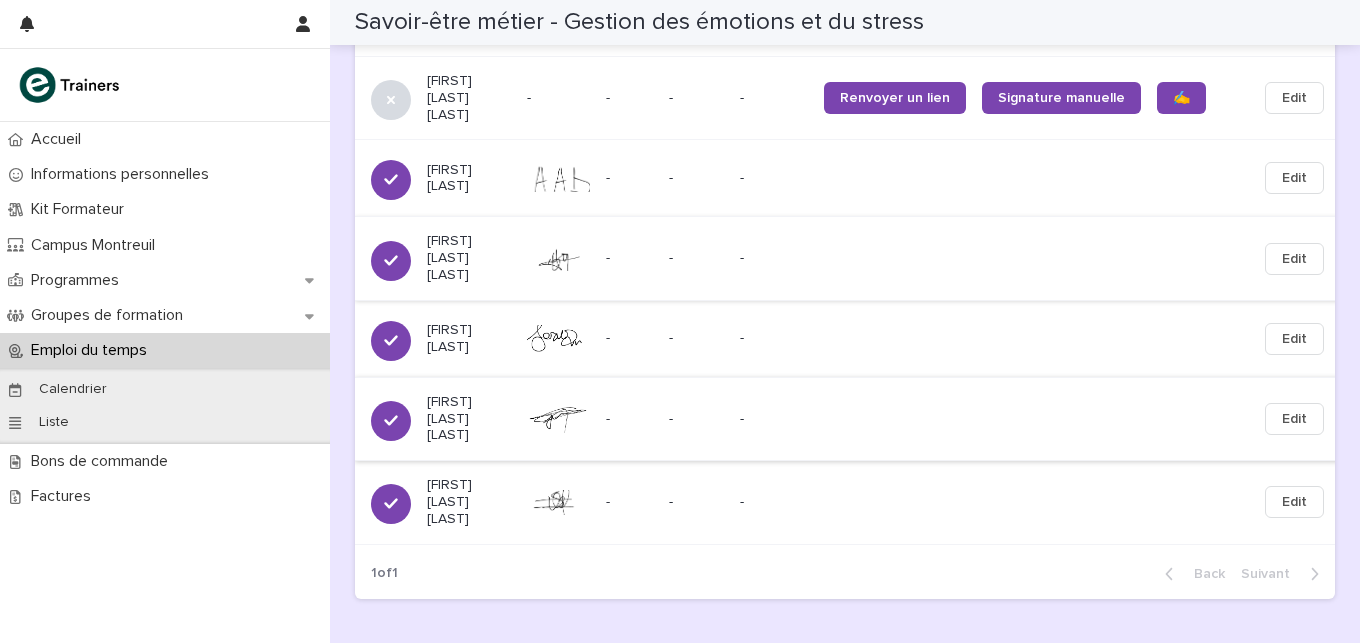 scroll, scrollTop: 1779, scrollLeft: 0, axis: vertical 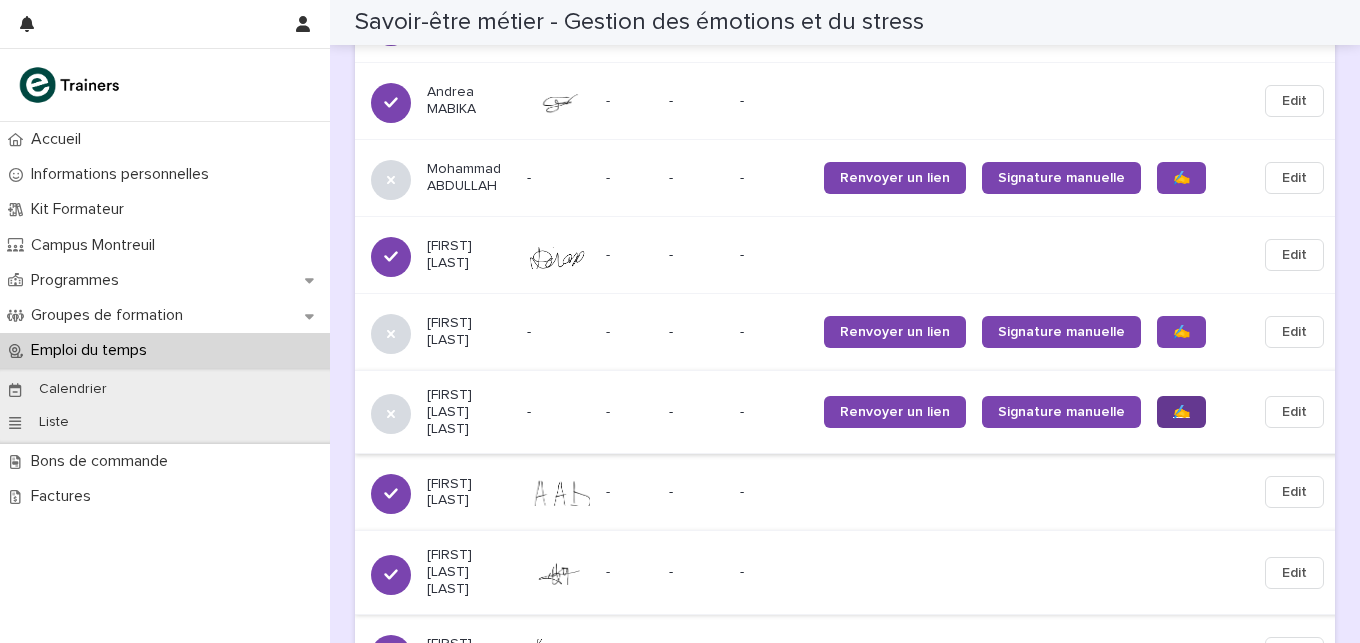 click on "✍️" at bounding box center [1181, 412] 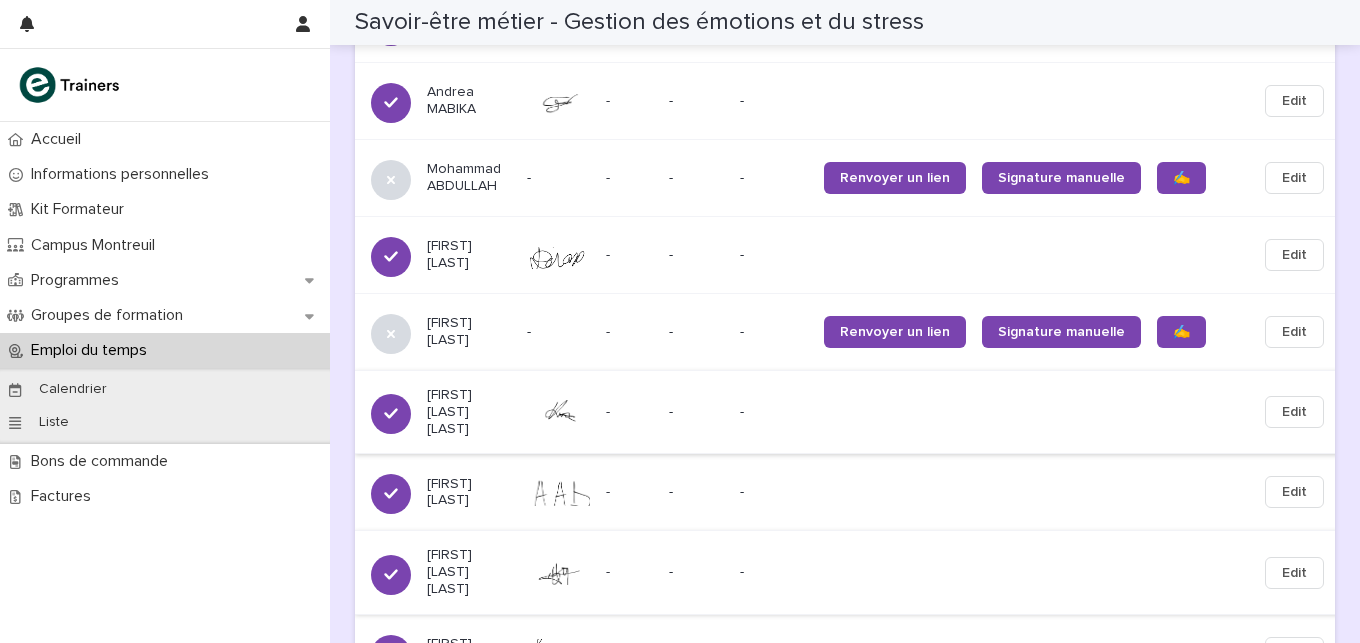 scroll, scrollTop: 2196, scrollLeft: 0, axis: vertical 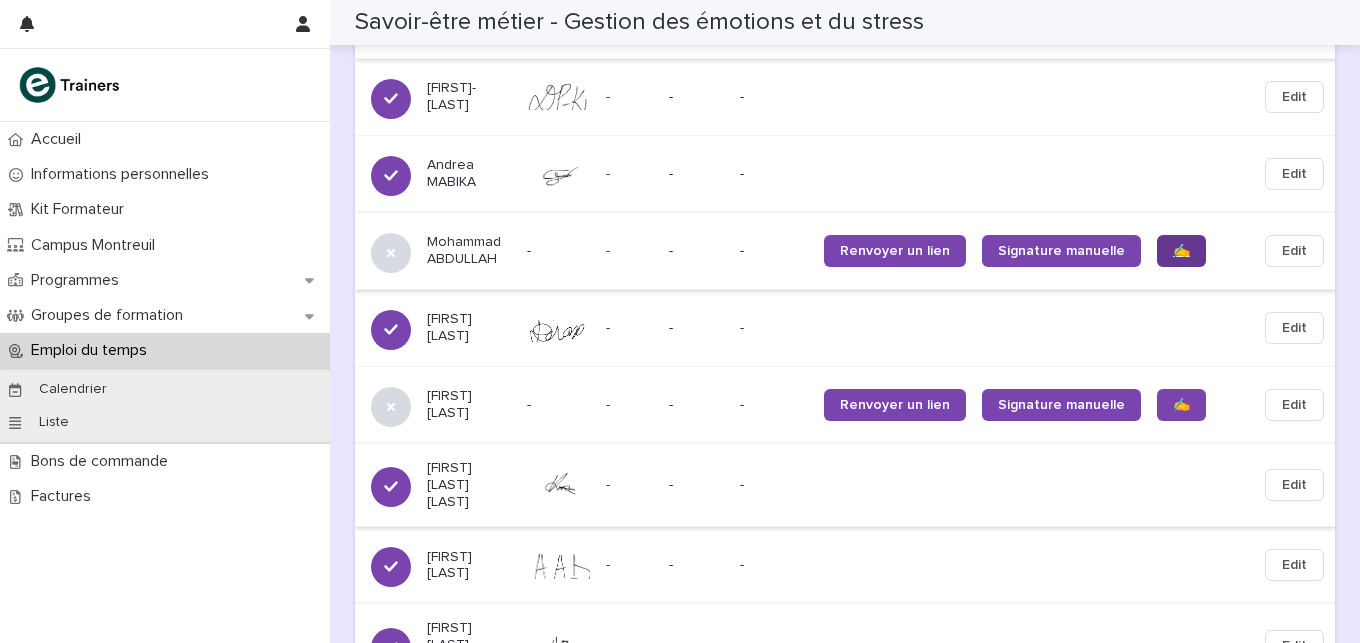 click on "✍️" at bounding box center (1181, 251) 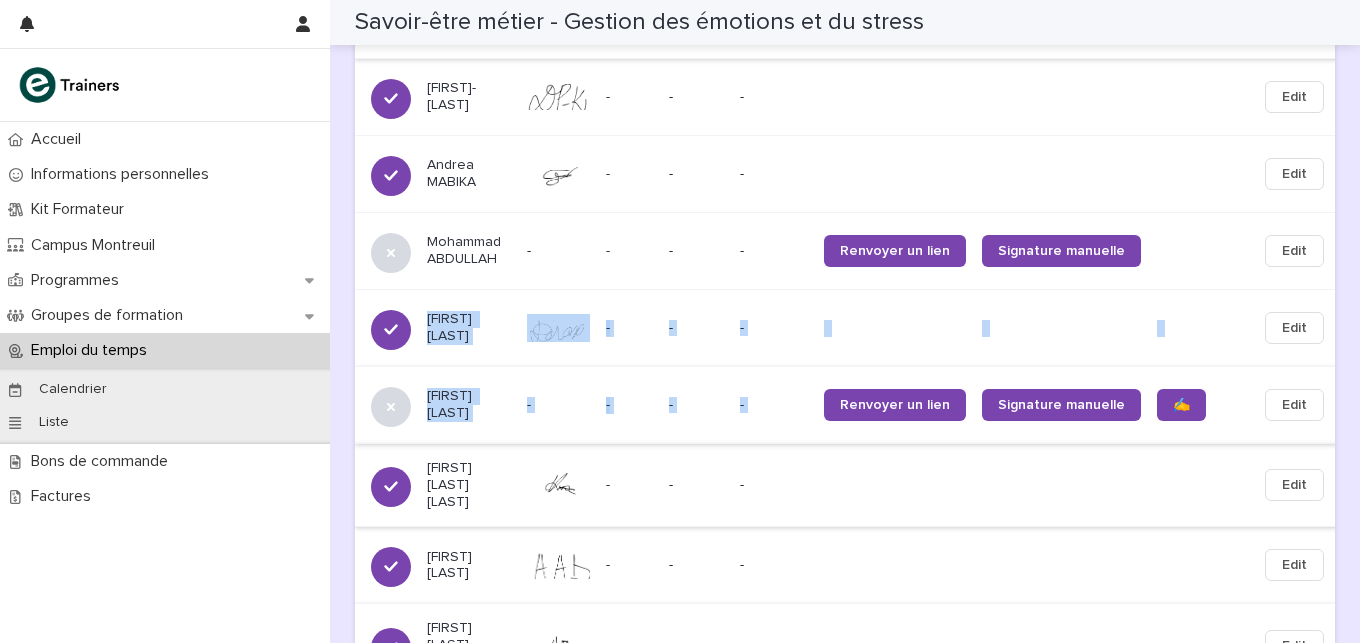 drag, startPoint x: 1154, startPoint y: 228, endPoint x: 1214, endPoint y: 356, distance: 141.36478 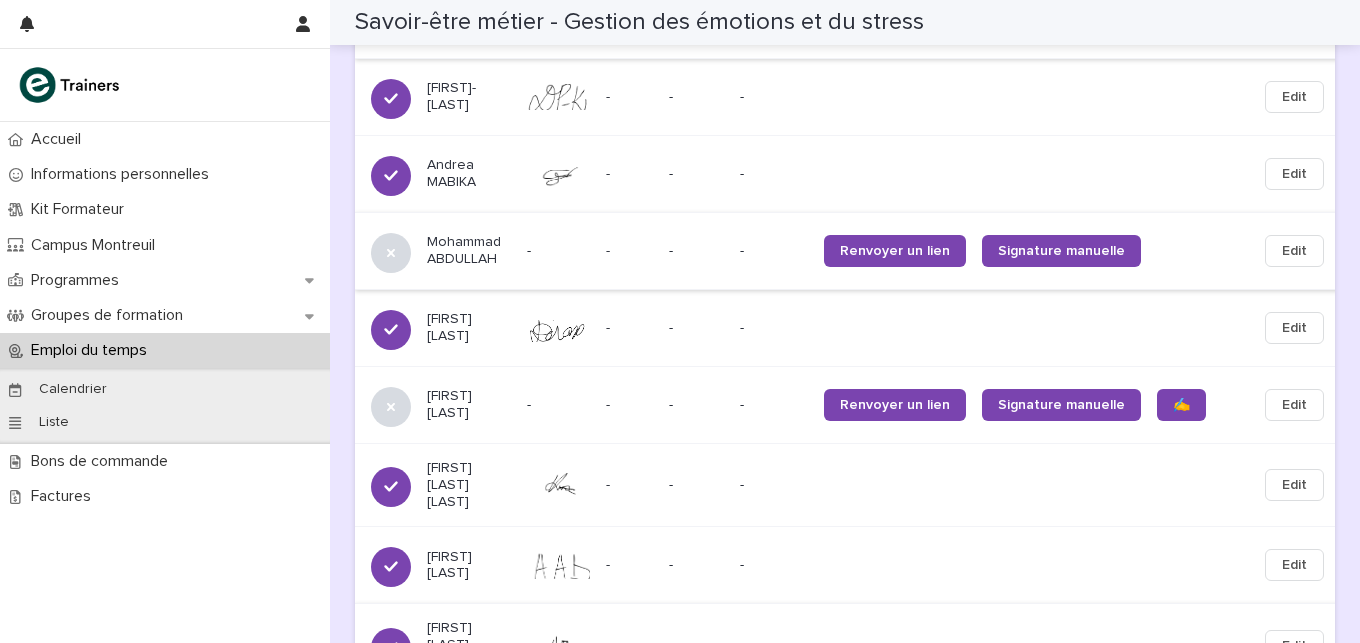 click at bounding box center [1199, 485] 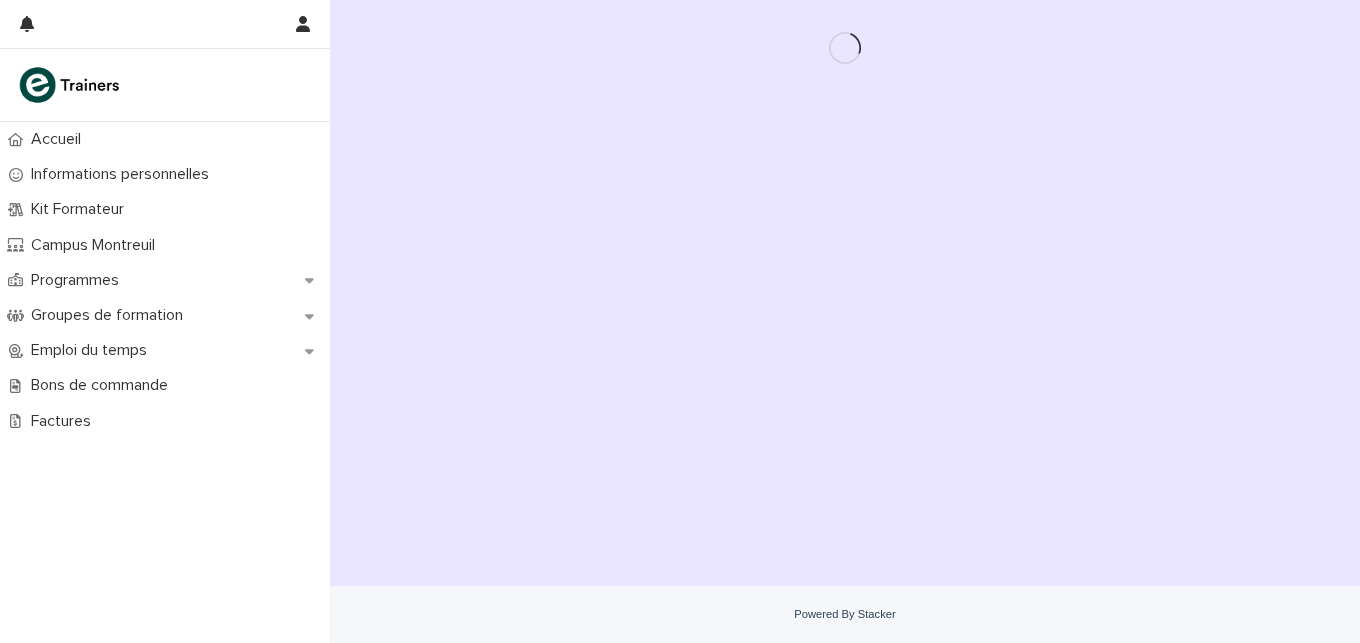 scroll, scrollTop: 0, scrollLeft: 0, axis: both 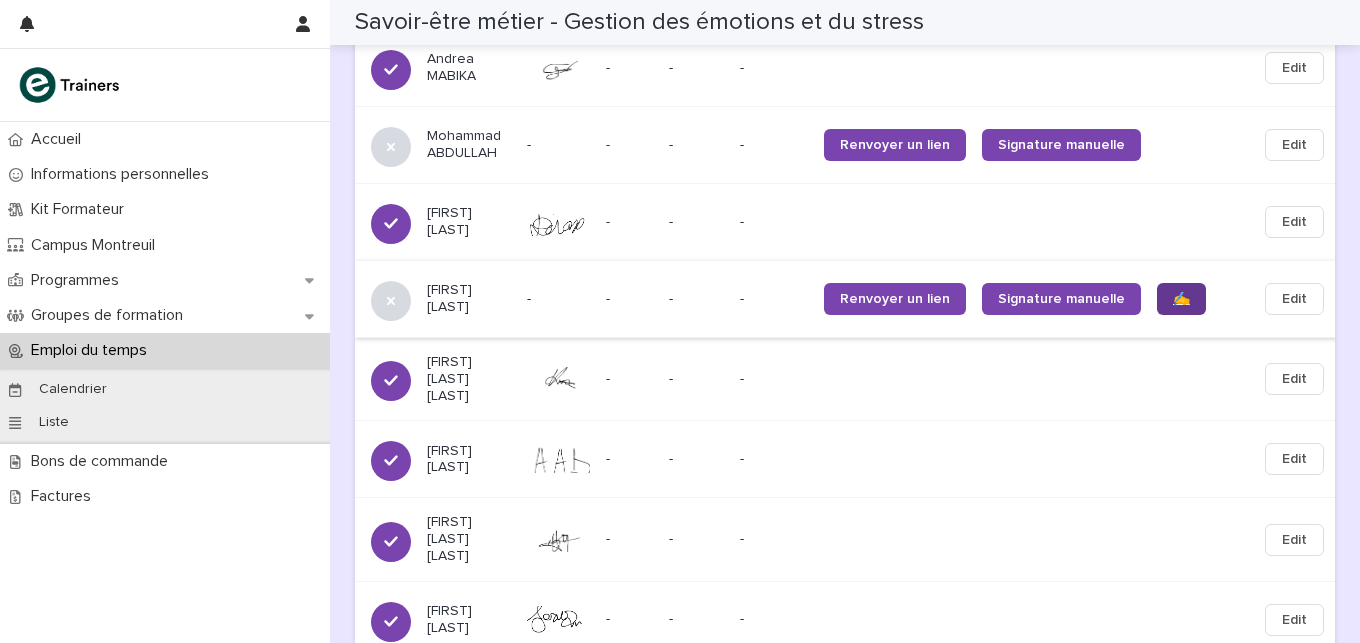 click on "✍️" at bounding box center (1181, 299) 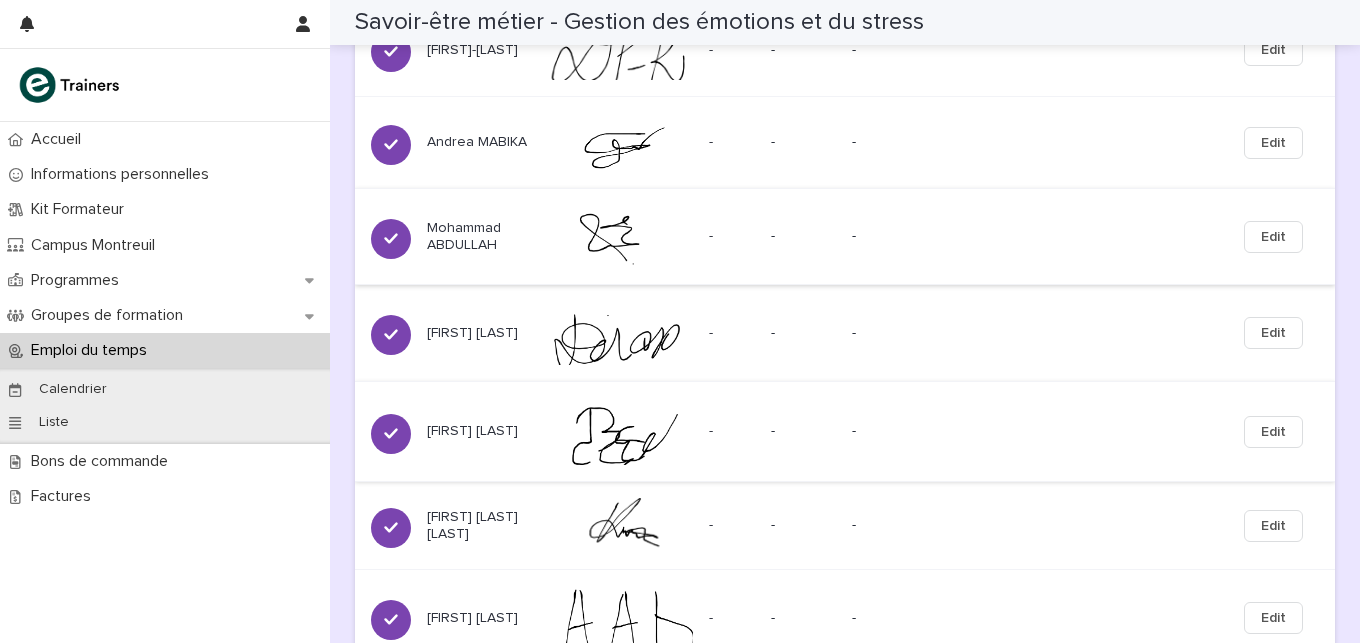 click on "Edit" at bounding box center (1273, 237) 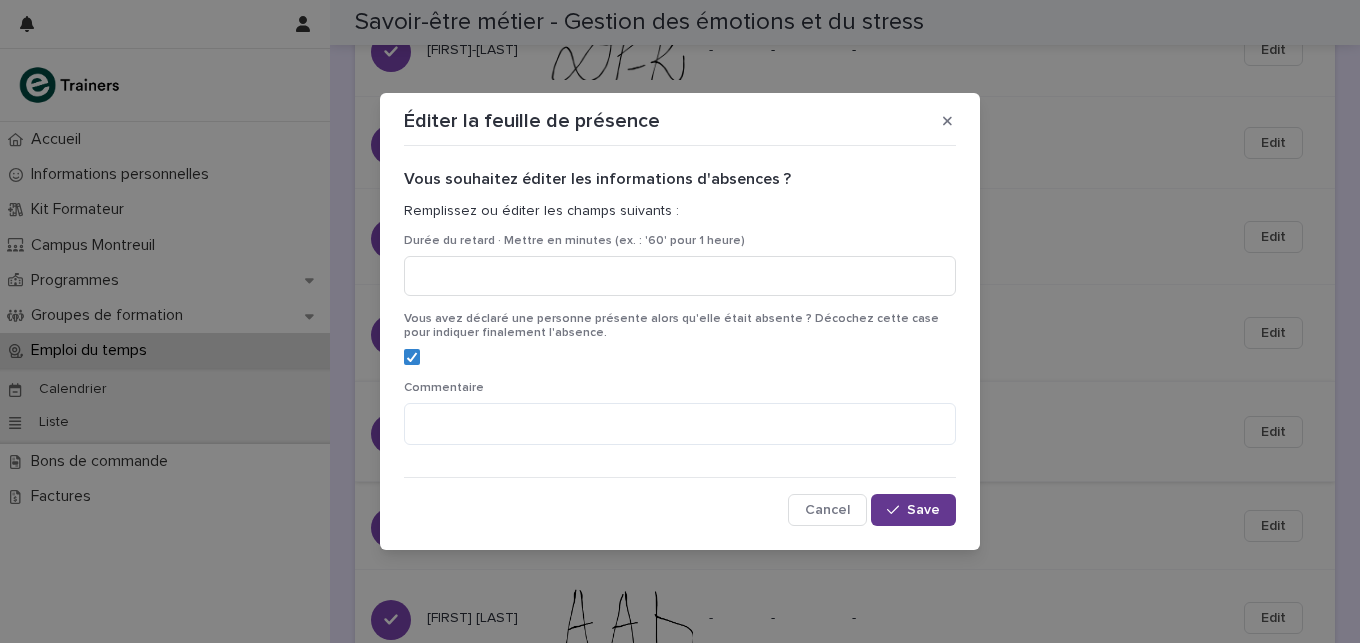 click on "Save" at bounding box center (923, 510) 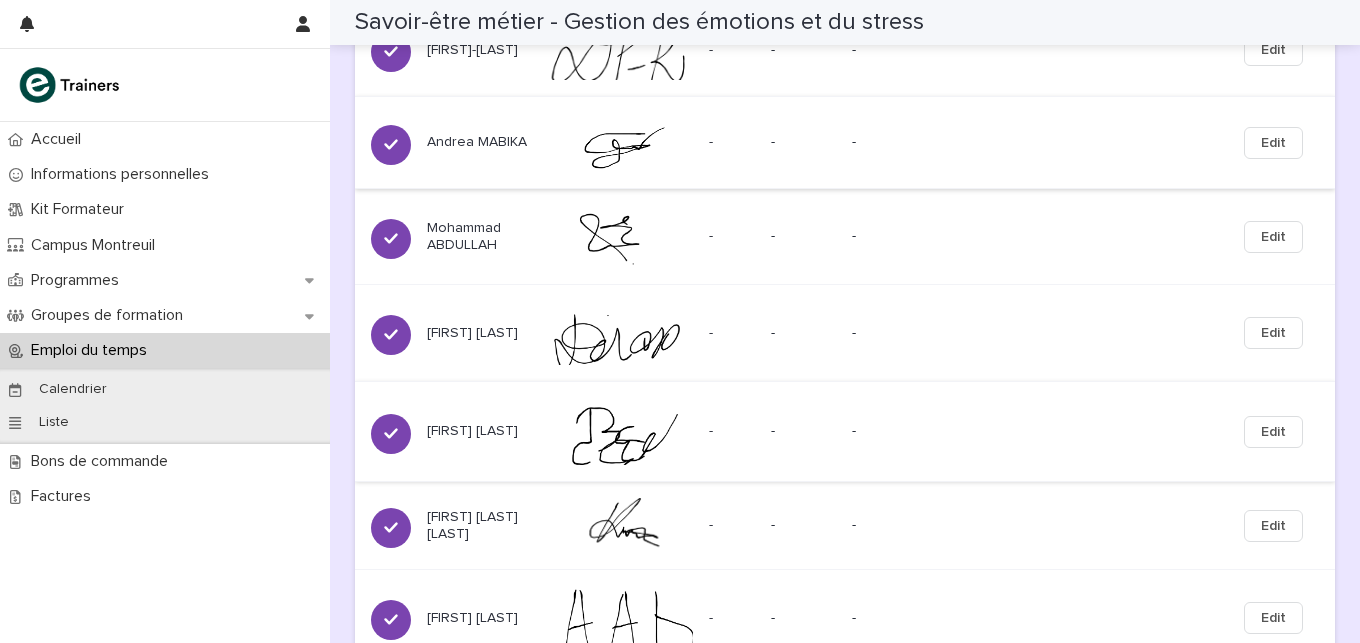 click on "Edit" at bounding box center [1273, 143] 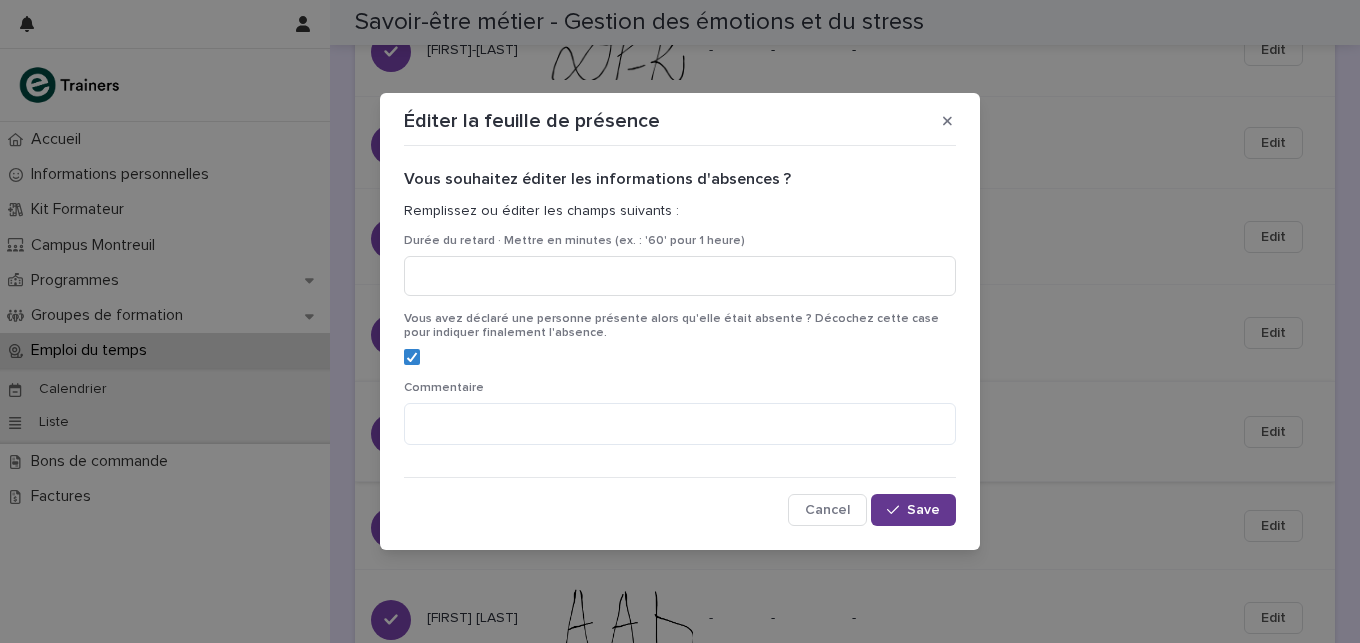 click on "Save" at bounding box center [923, 510] 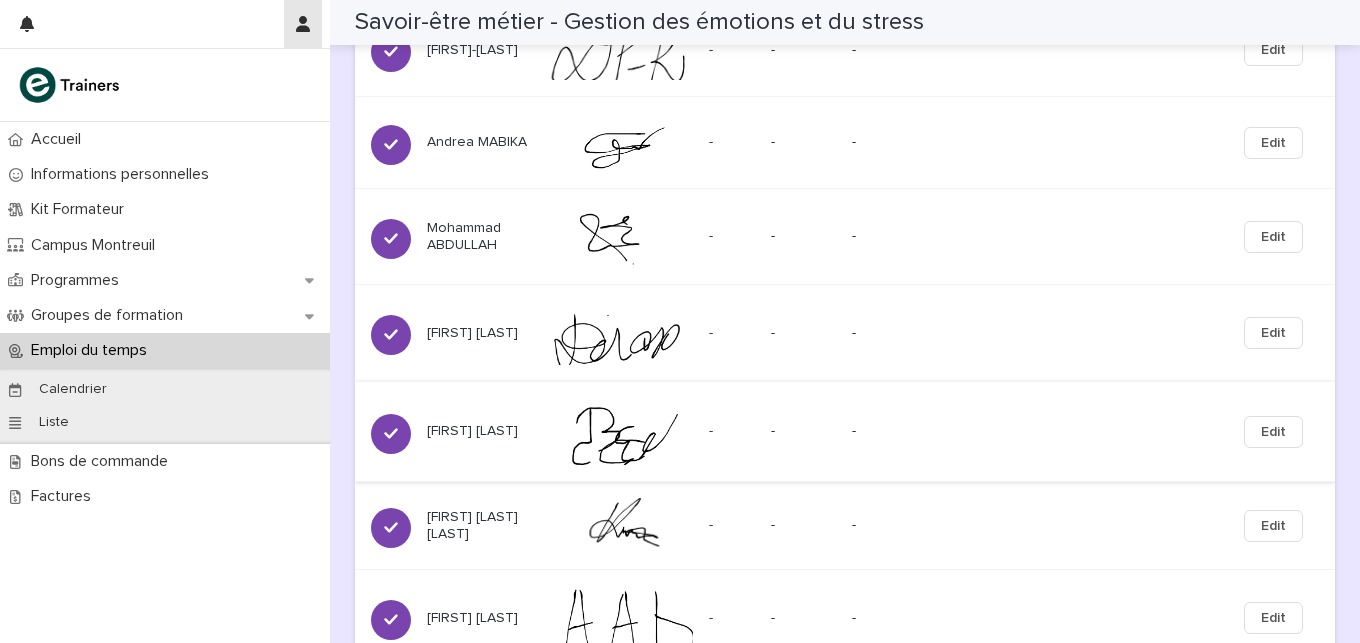 click 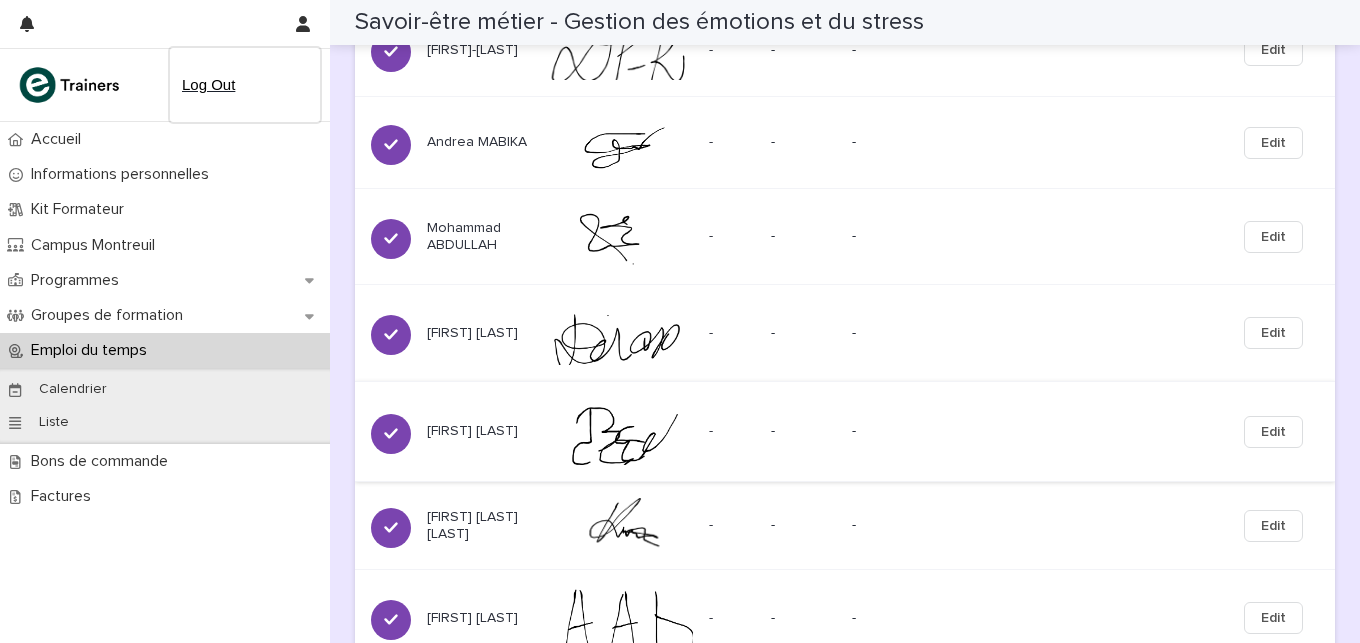click on "Log Out" at bounding box center (245, 85) 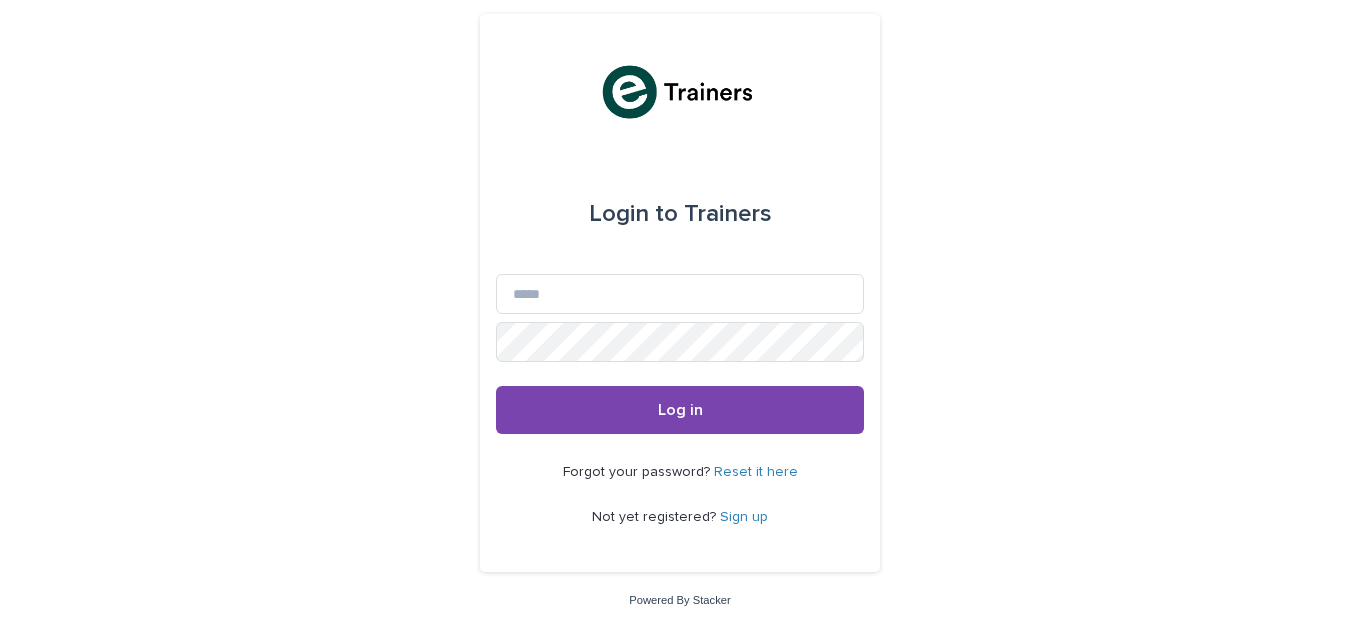 scroll, scrollTop: 0, scrollLeft: 0, axis: both 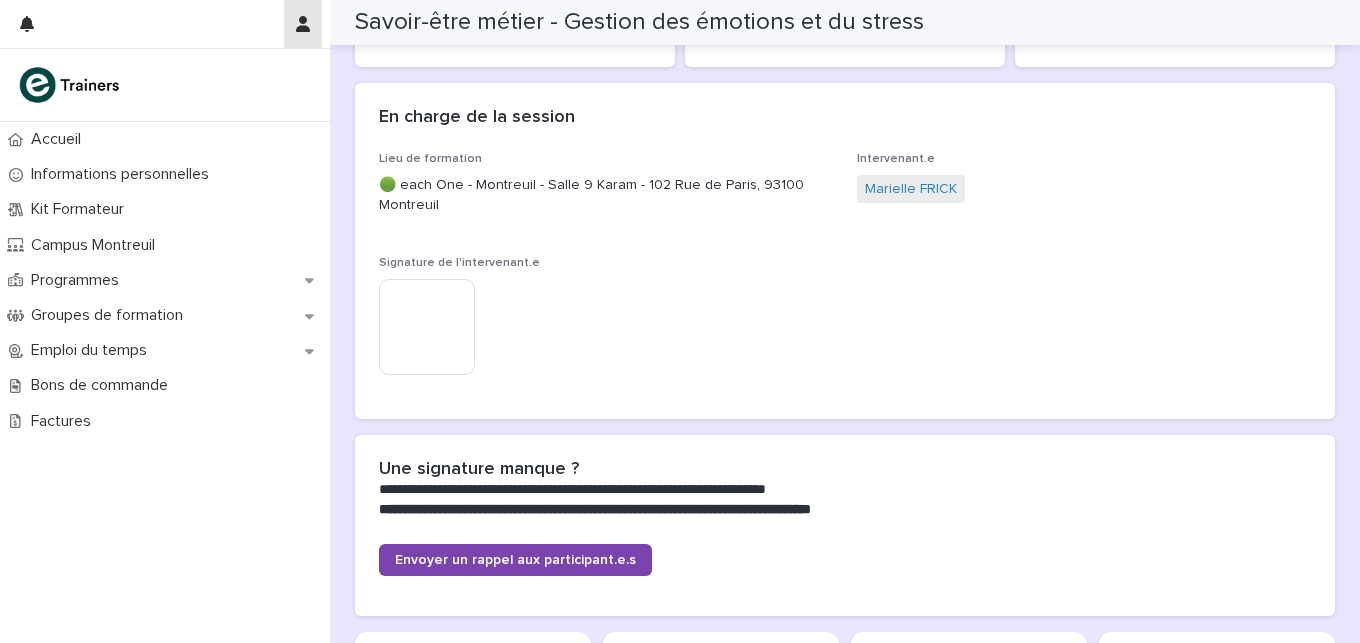 click at bounding box center [303, 24] 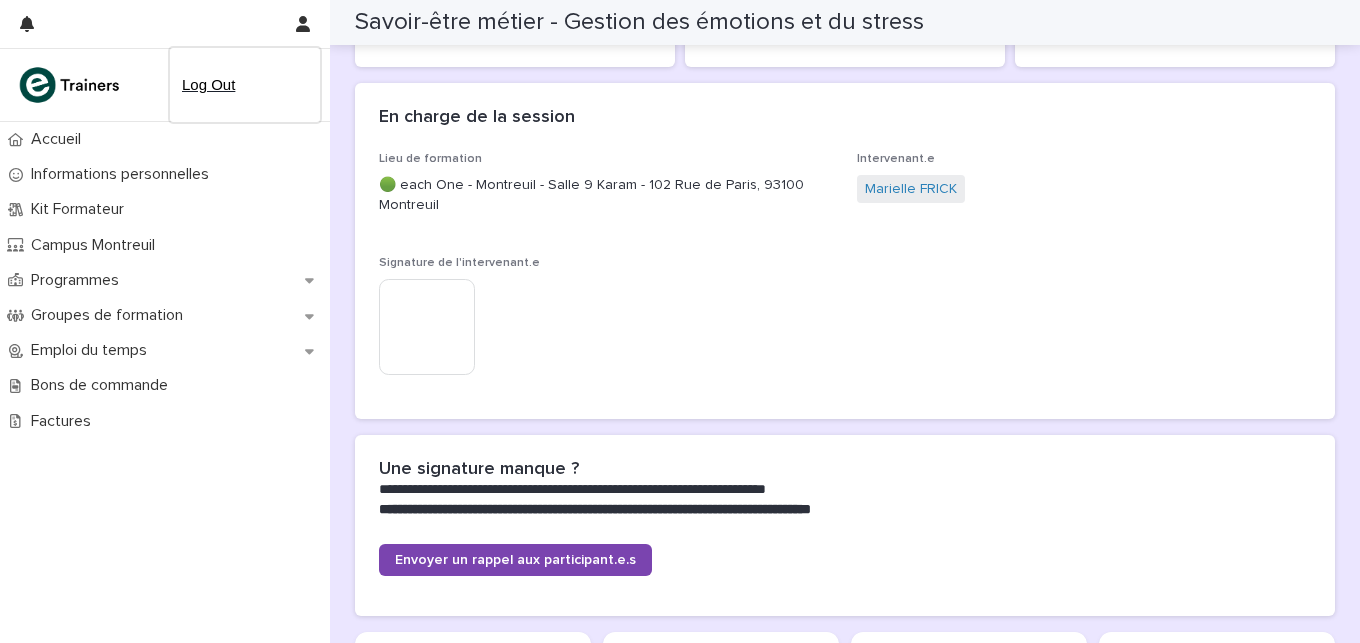 click on "Log Out" at bounding box center (245, 85) 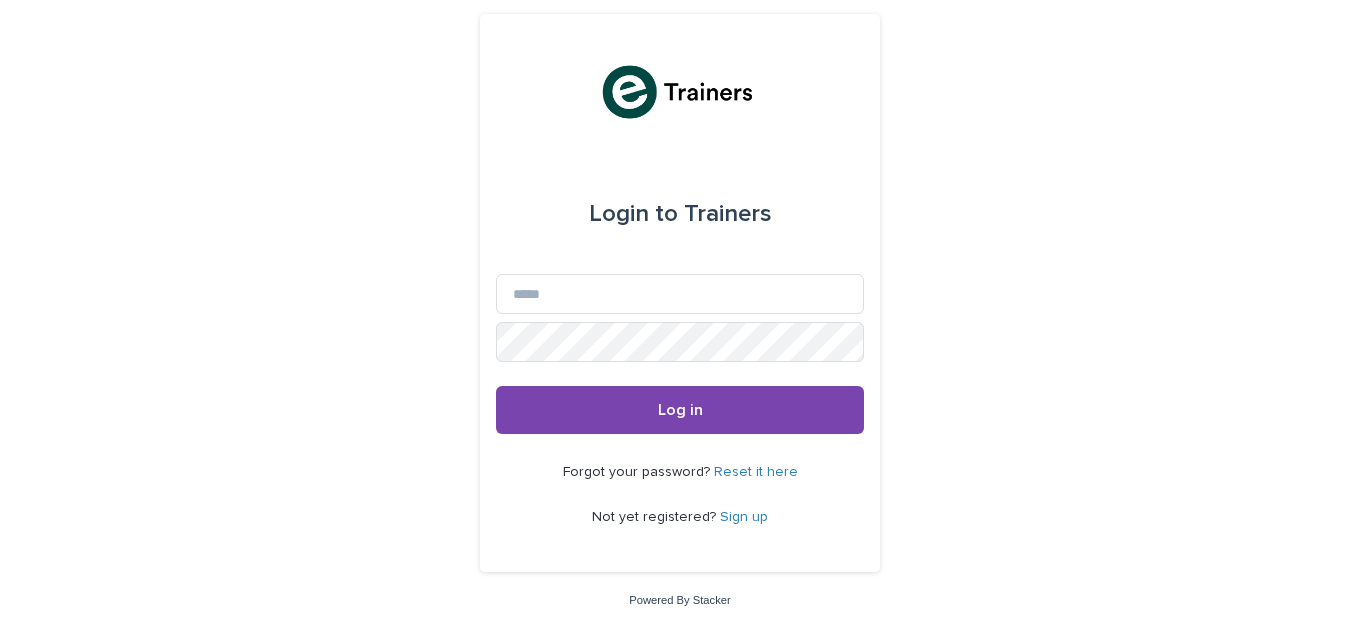 scroll, scrollTop: 0, scrollLeft: 0, axis: both 